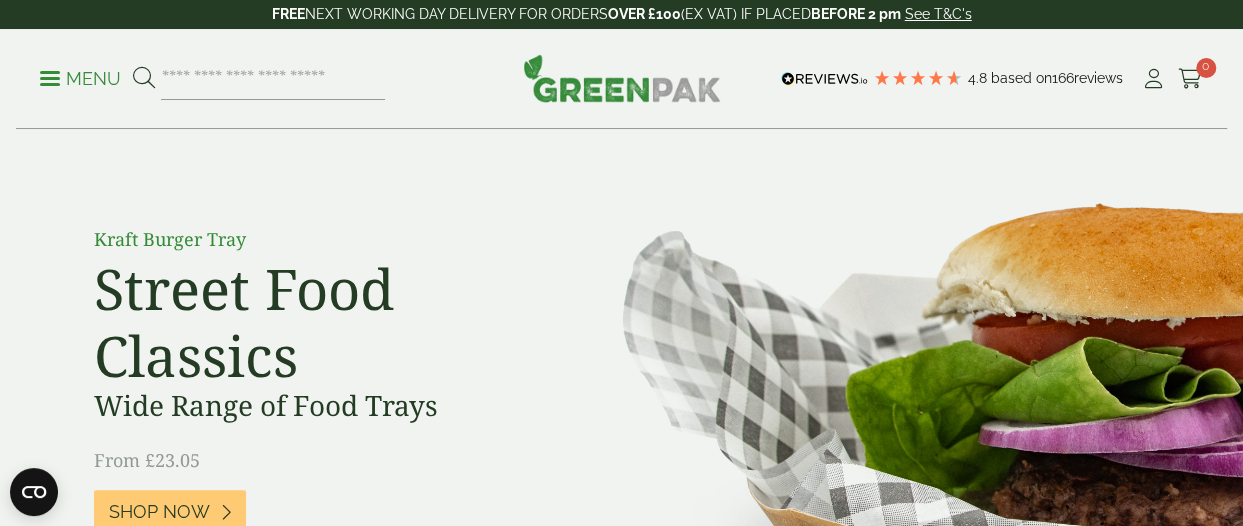 scroll, scrollTop: 0, scrollLeft: 0, axis: both 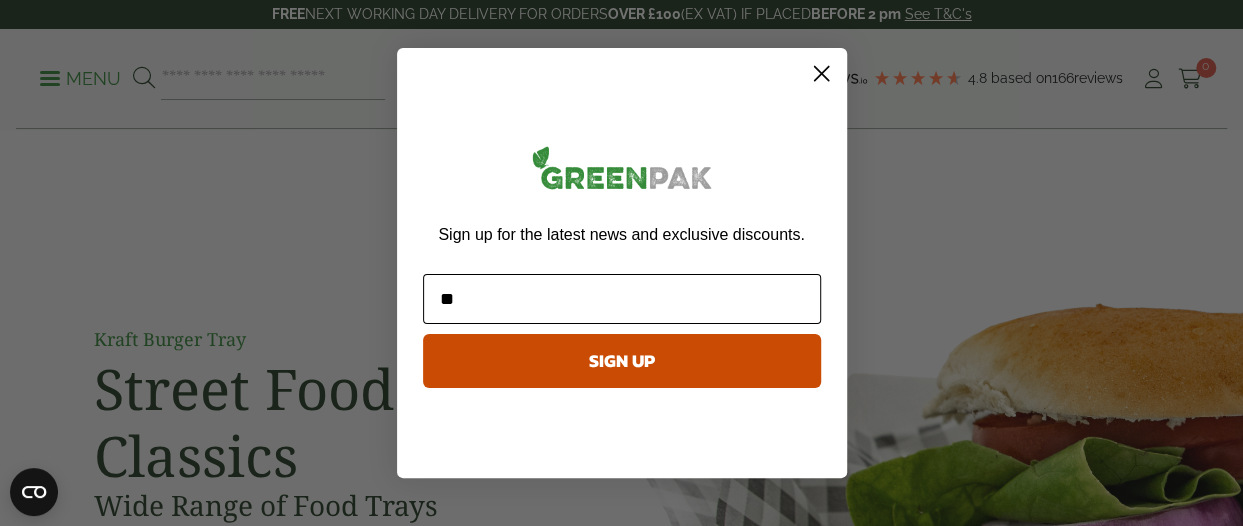 type on "*" 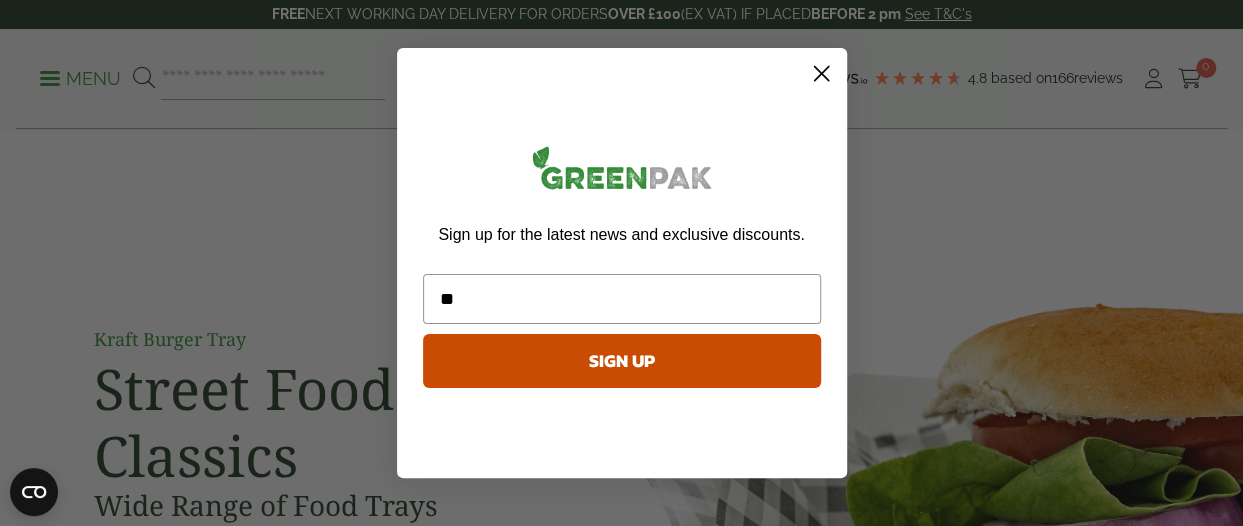 type on "**********" 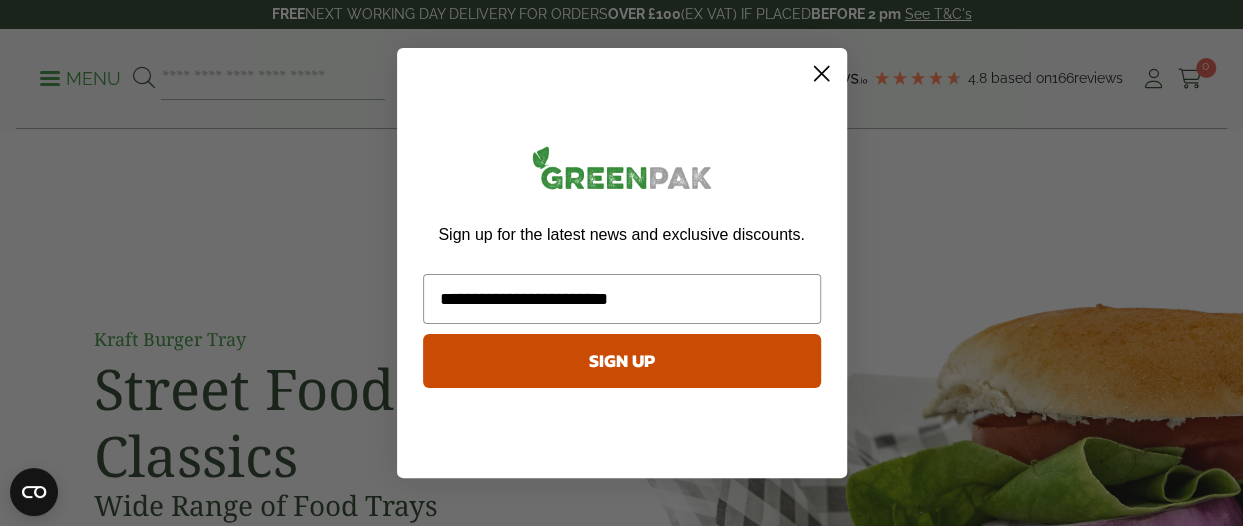 click on "SIGN UP" at bounding box center (622, 361) 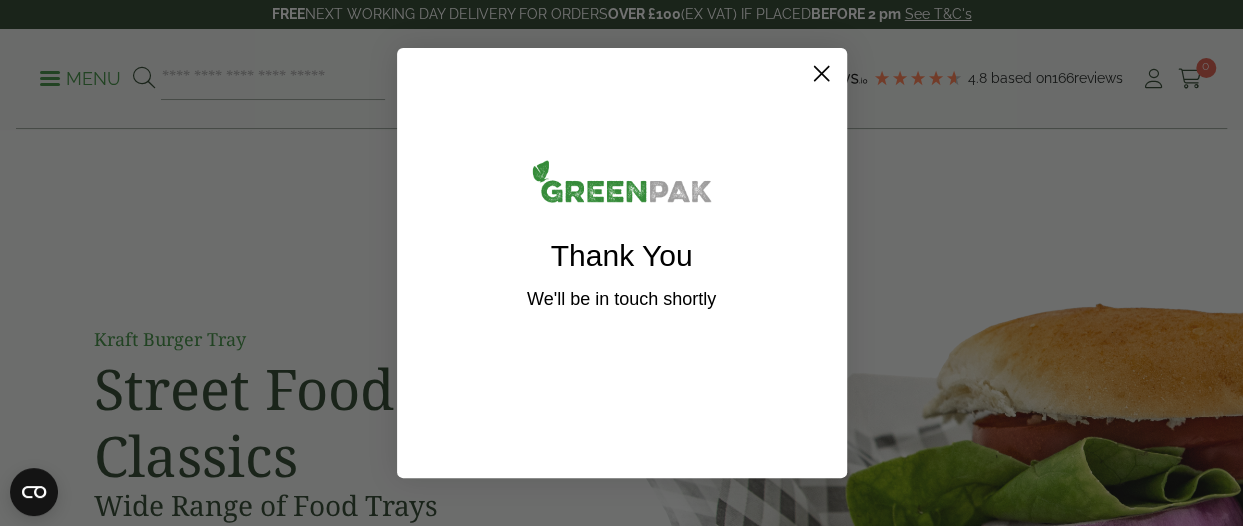click 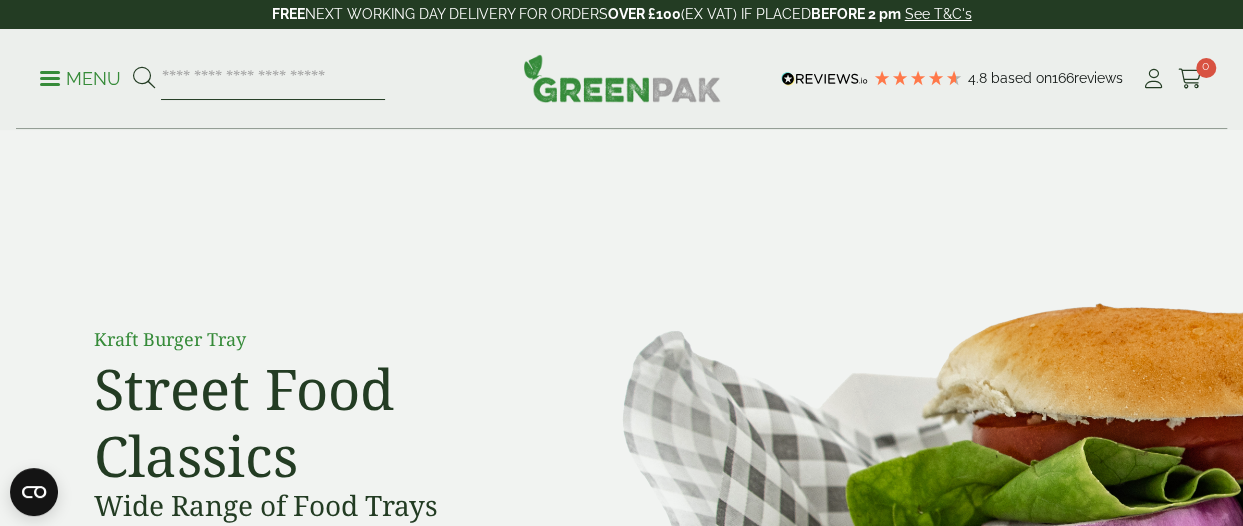 click at bounding box center (273, 79) 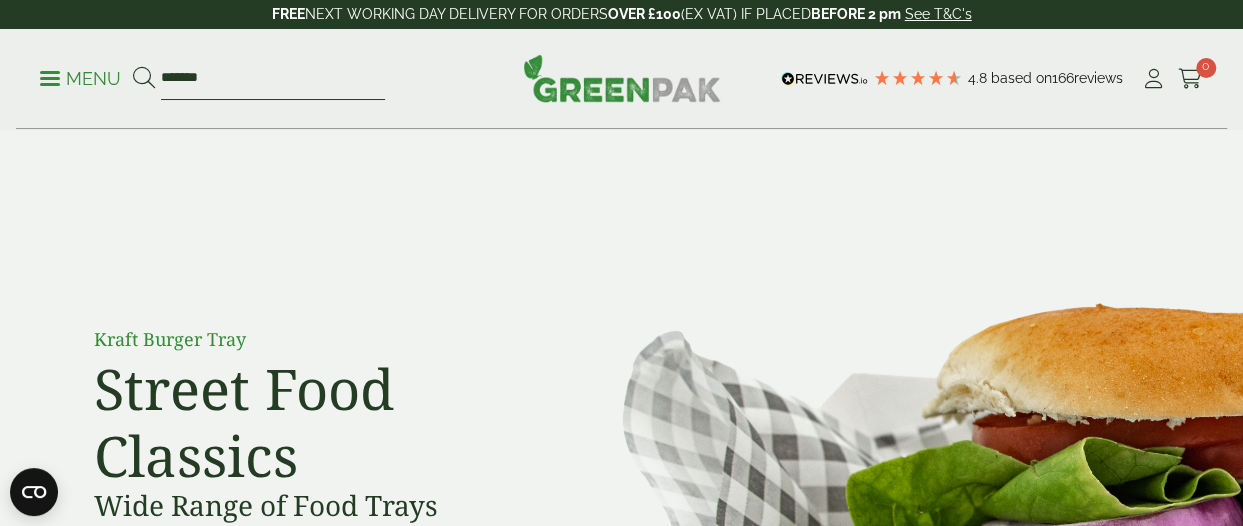 type on "*******" 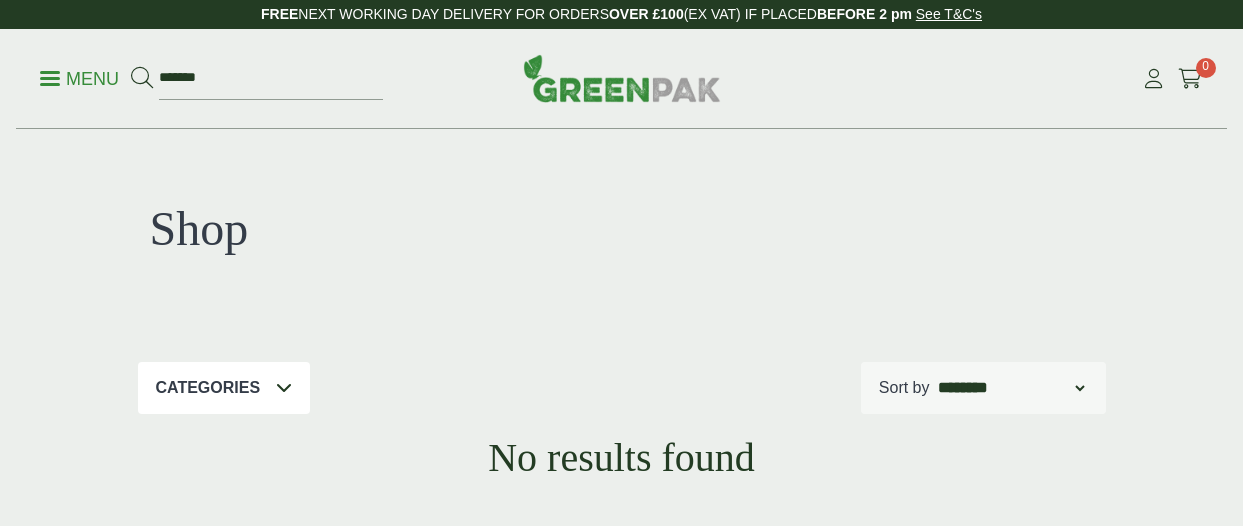 scroll, scrollTop: 0, scrollLeft: 0, axis: both 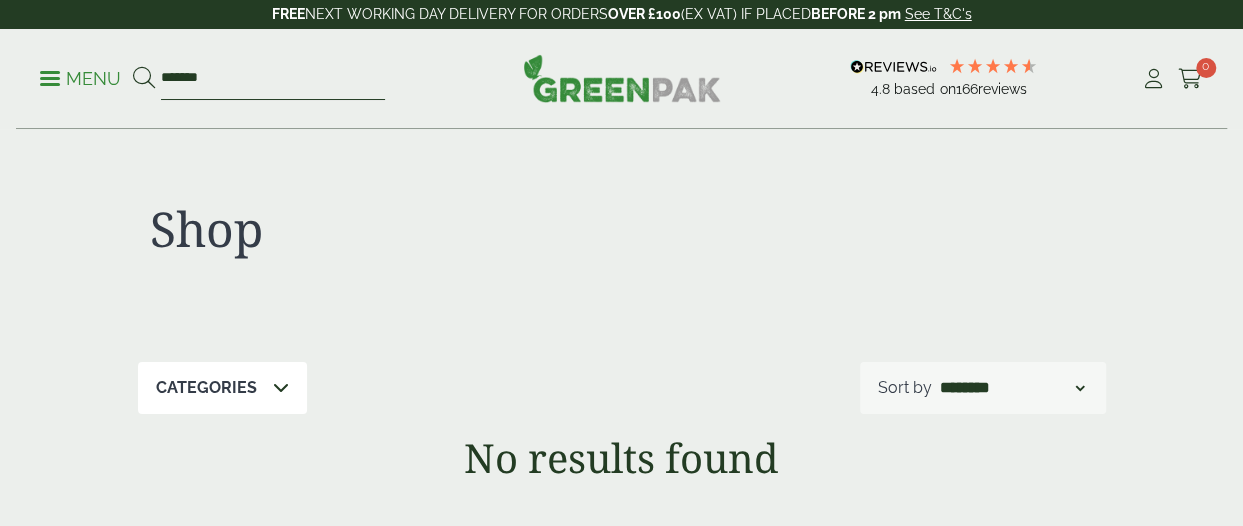 click on "*******" at bounding box center [273, 79] 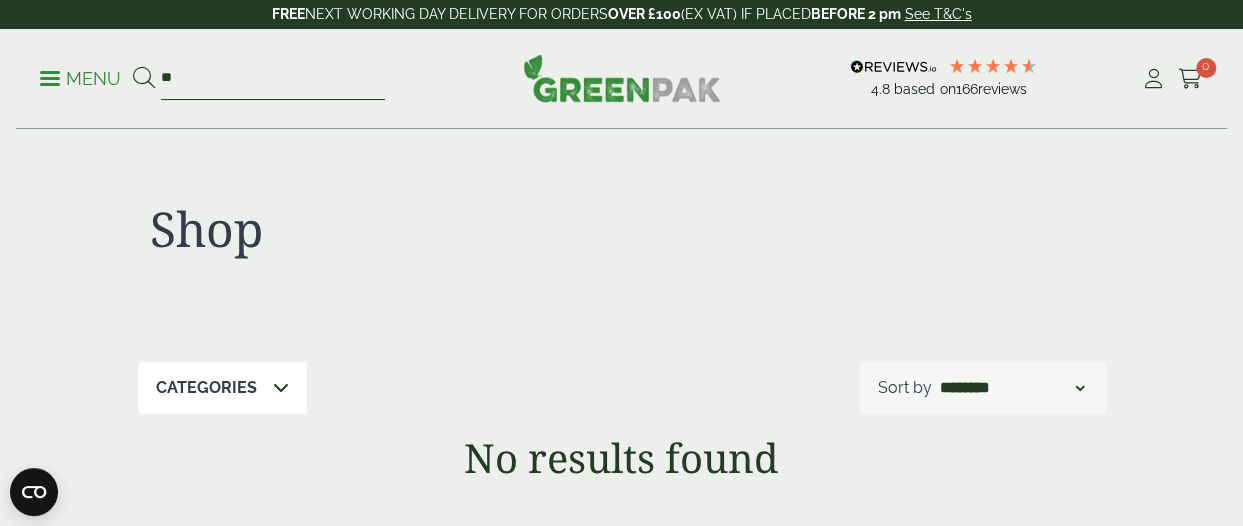type on "*" 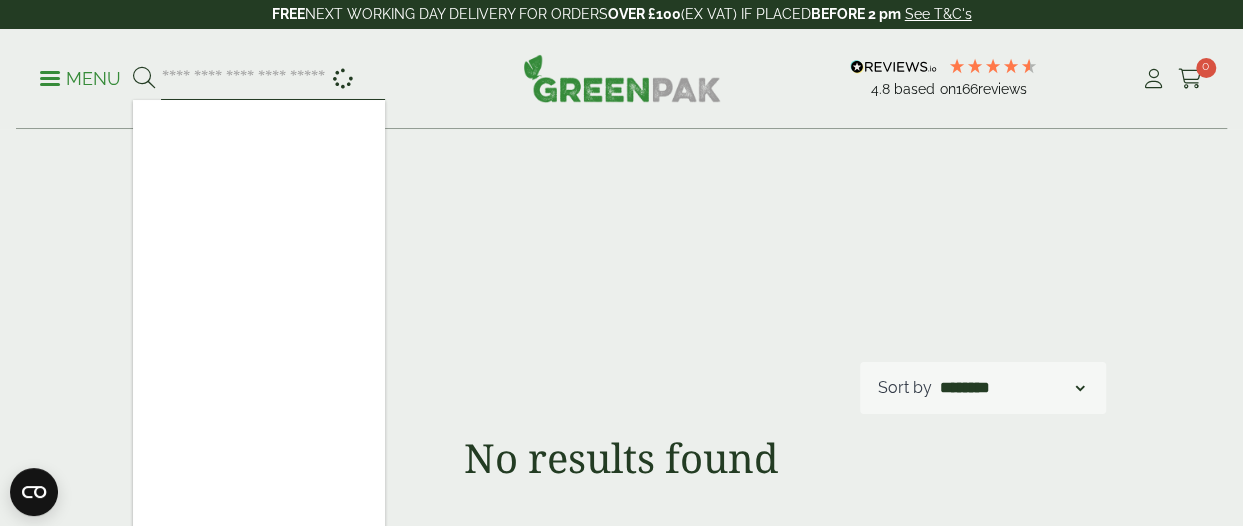 type on "*" 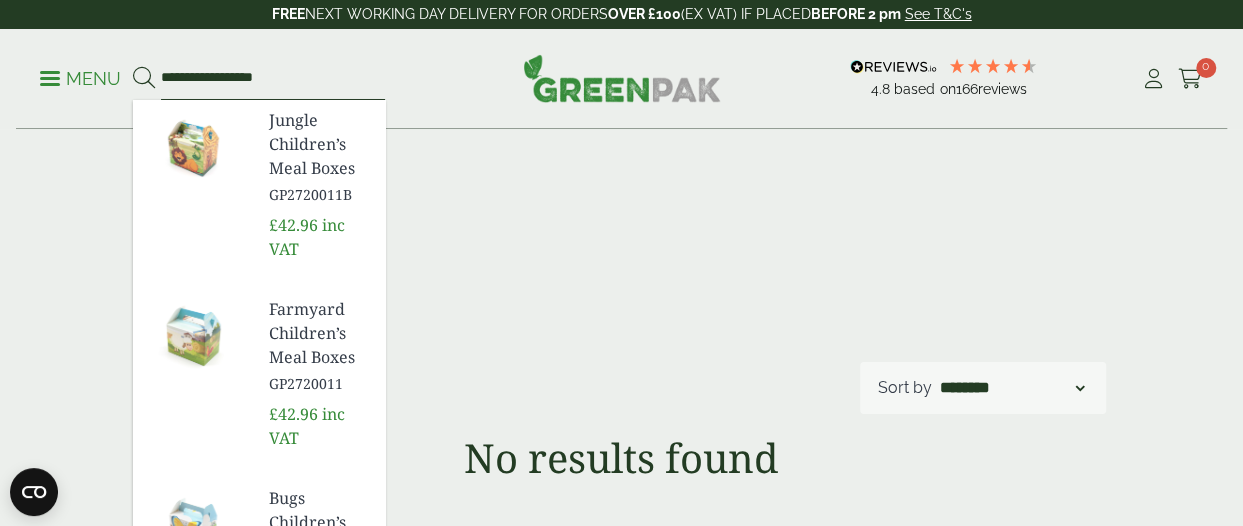 type on "**********" 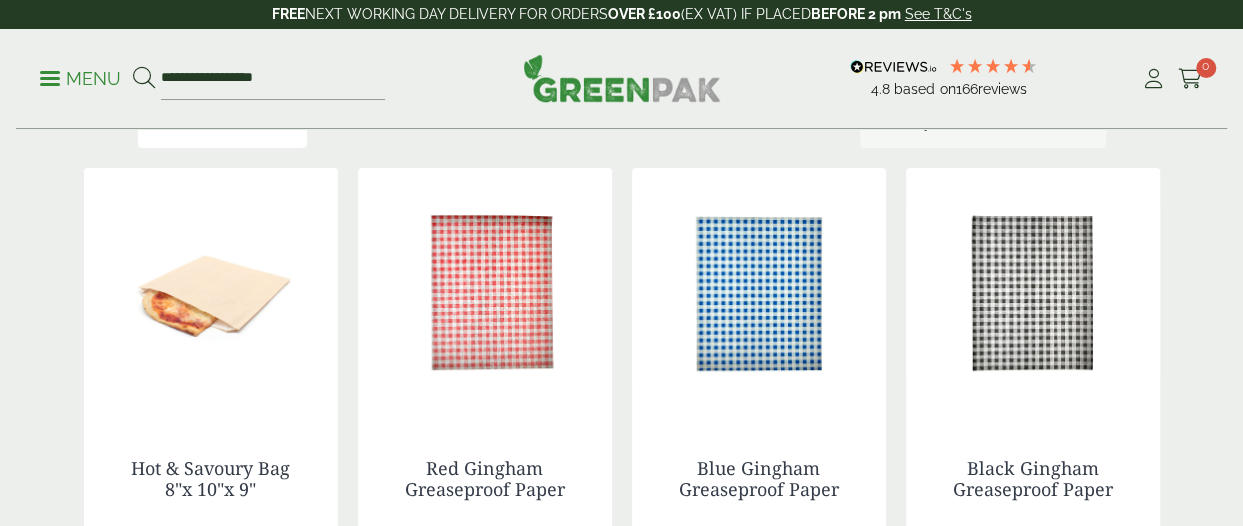 scroll, scrollTop: 266, scrollLeft: 0, axis: vertical 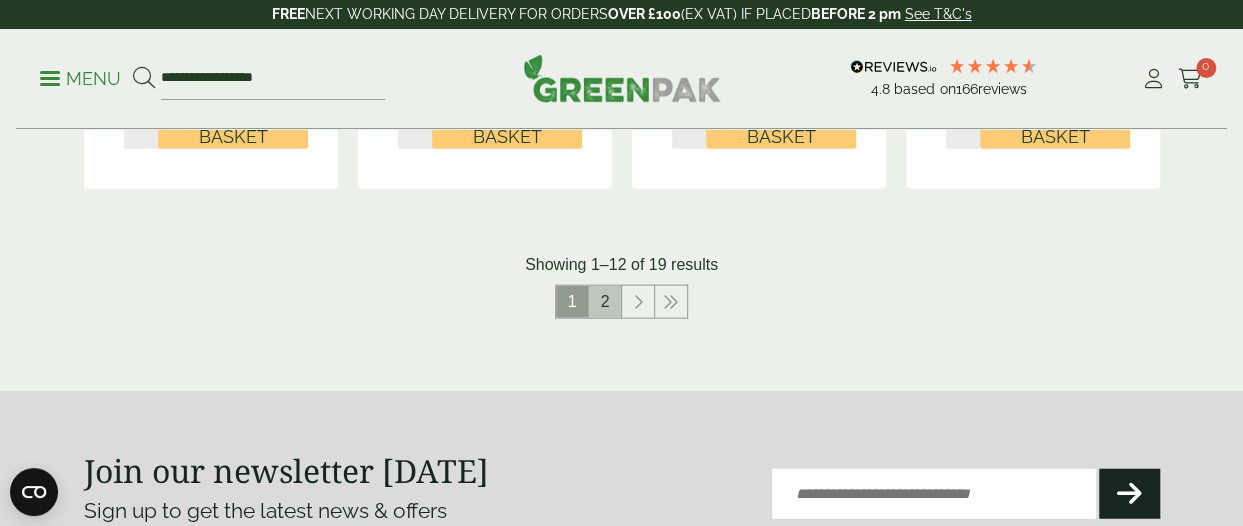 click on "2" at bounding box center [605, 302] 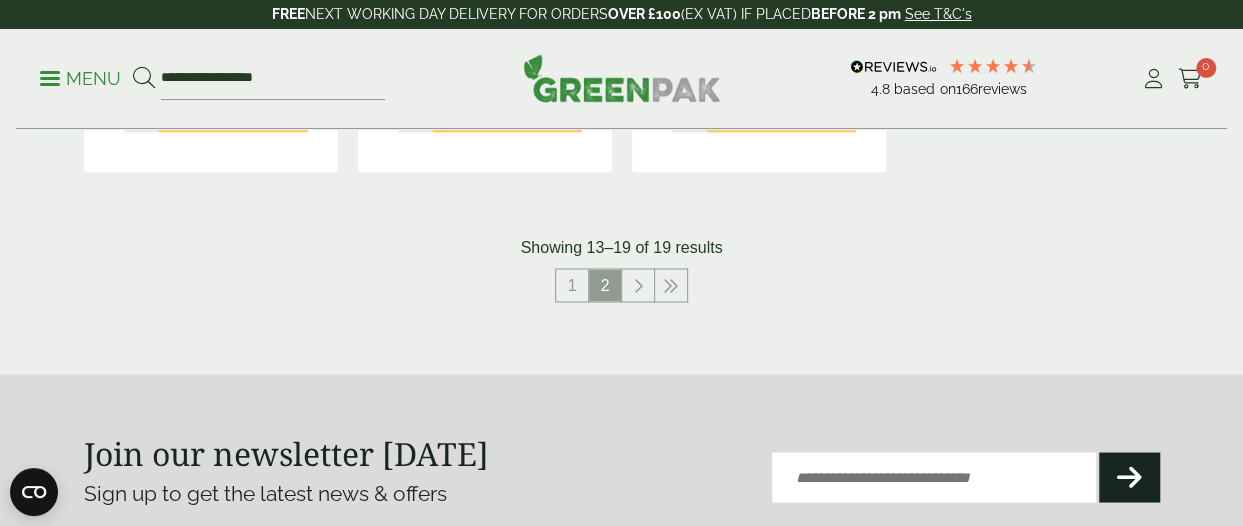 scroll, scrollTop: 1733, scrollLeft: 0, axis: vertical 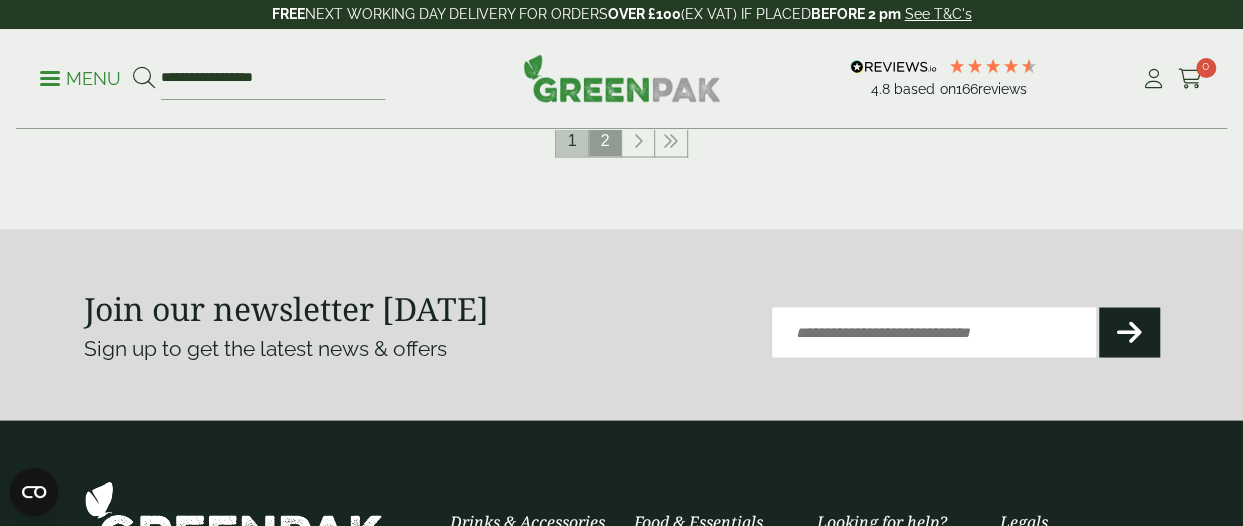 click on "1" at bounding box center (572, 140) 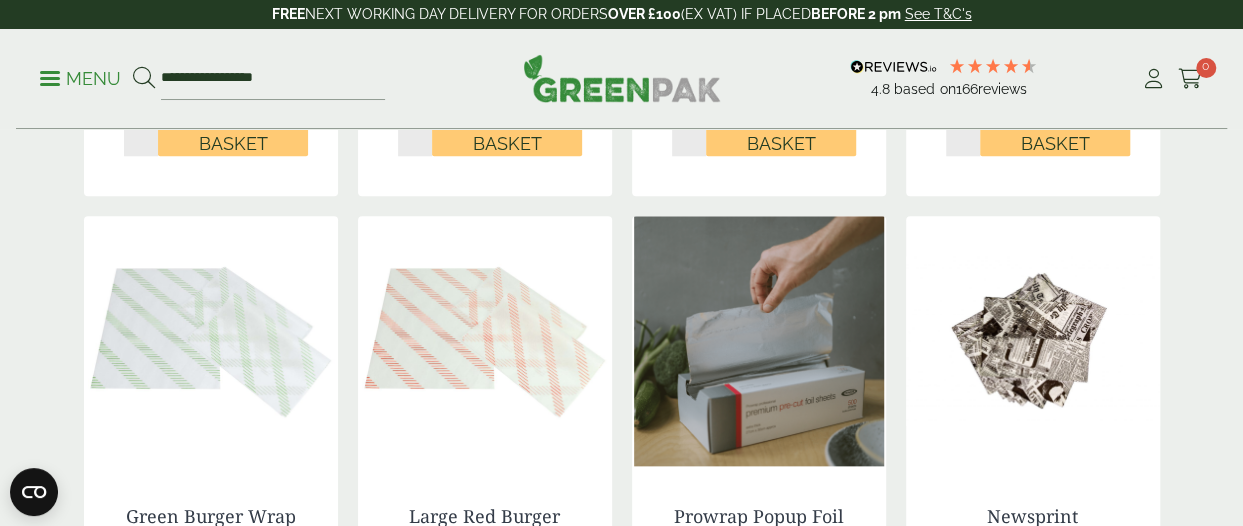 scroll, scrollTop: 866, scrollLeft: 0, axis: vertical 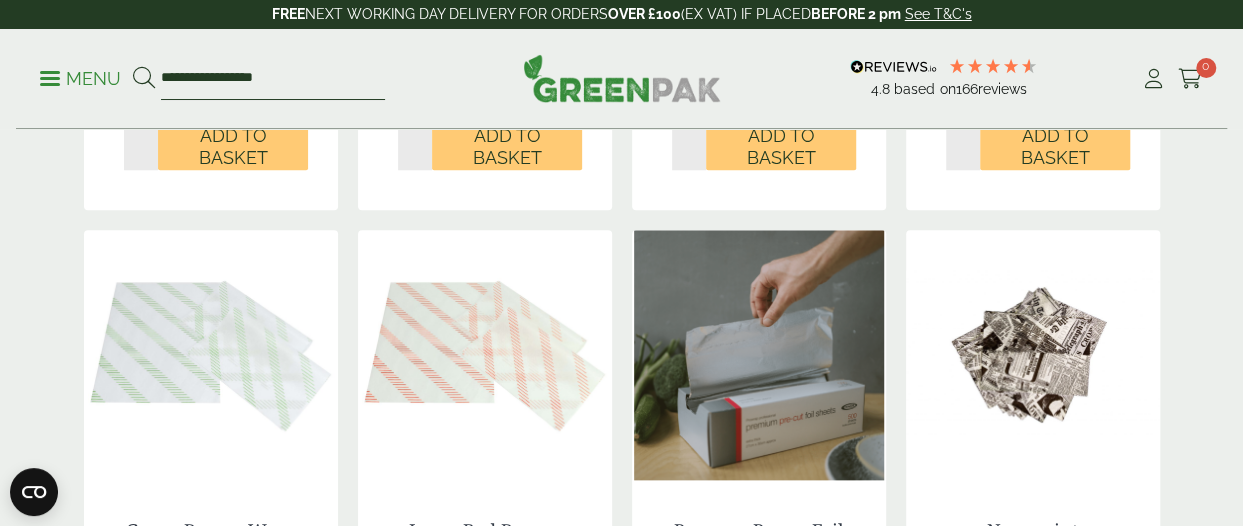 click on "**********" at bounding box center [273, 79] 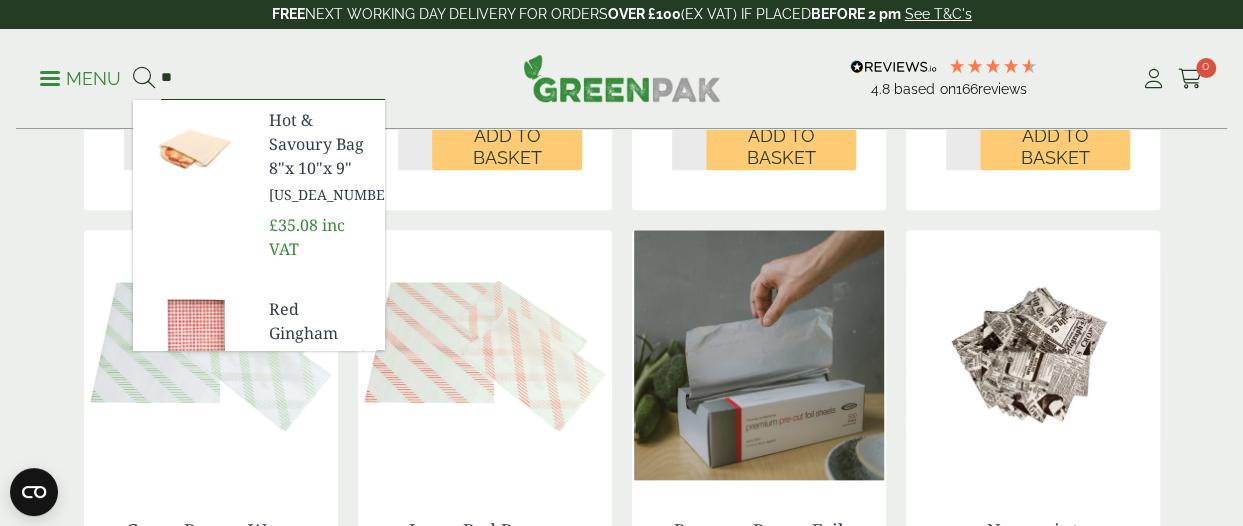type on "*" 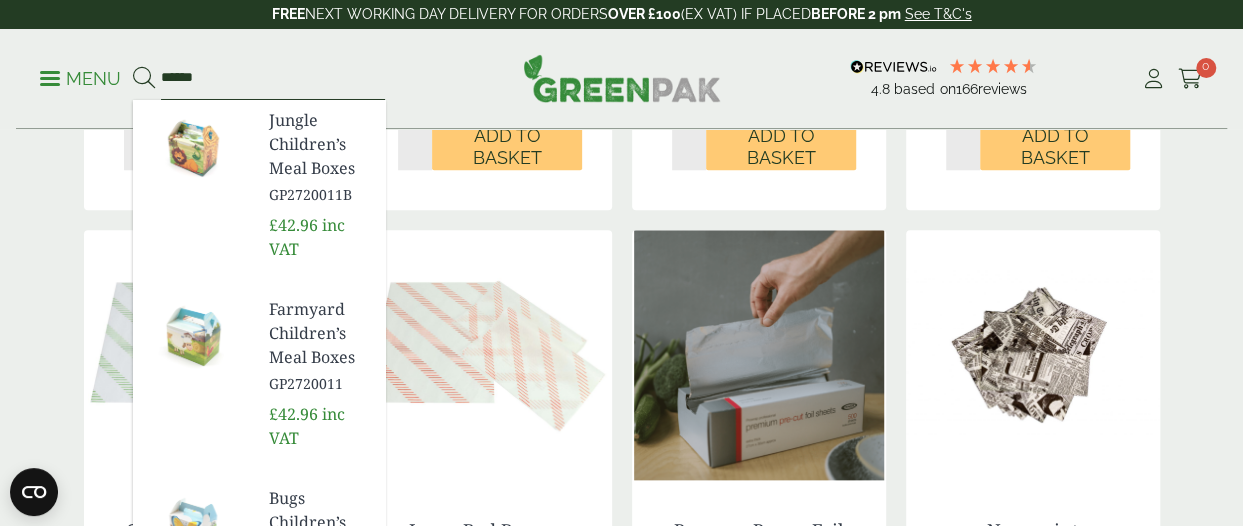 type on "******" 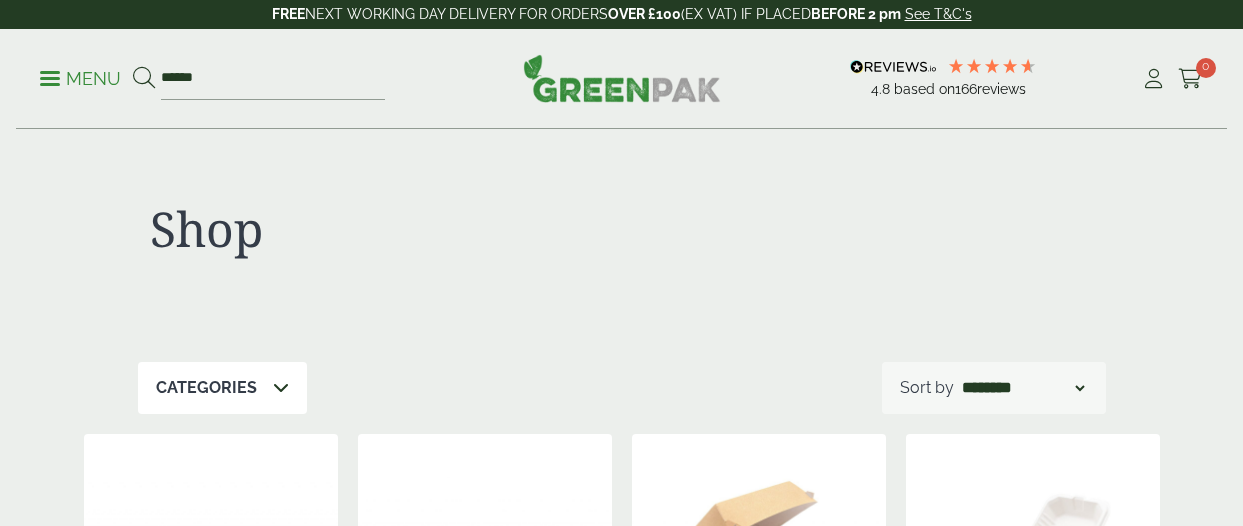 scroll, scrollTop: 300, scrollLeft: 0, axis: vertical 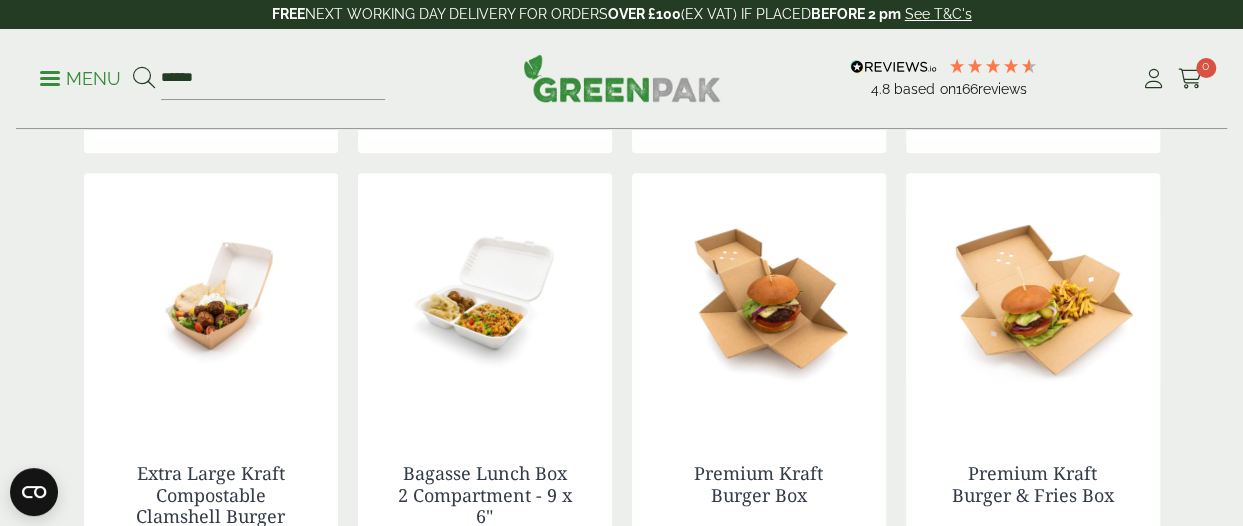 click at bounding box center (1033, 298) 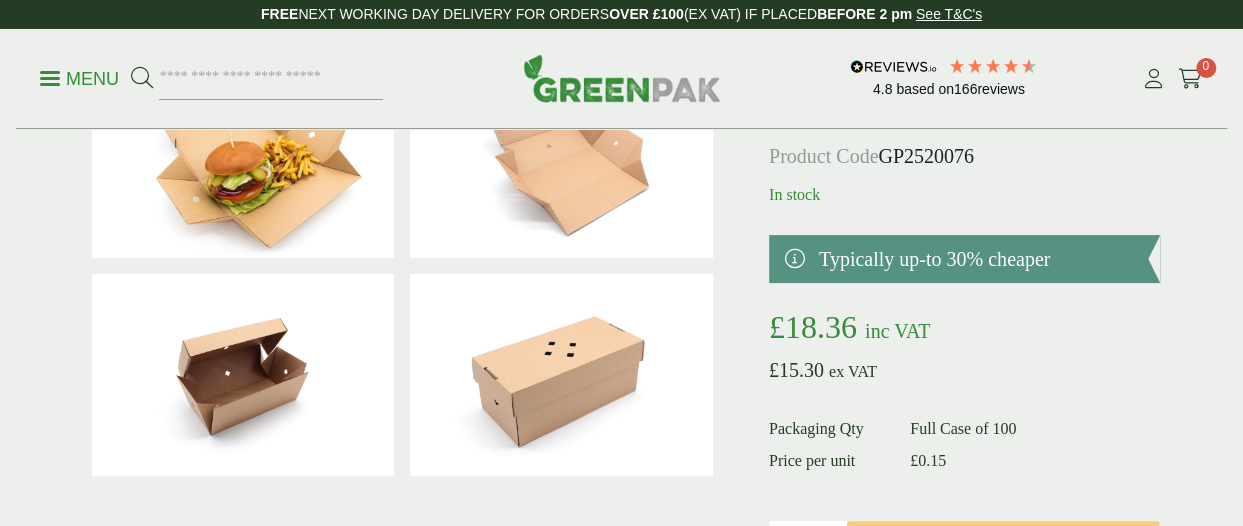 scroll, scrollTop: 166, scrollLeft: 0, axis: vertical 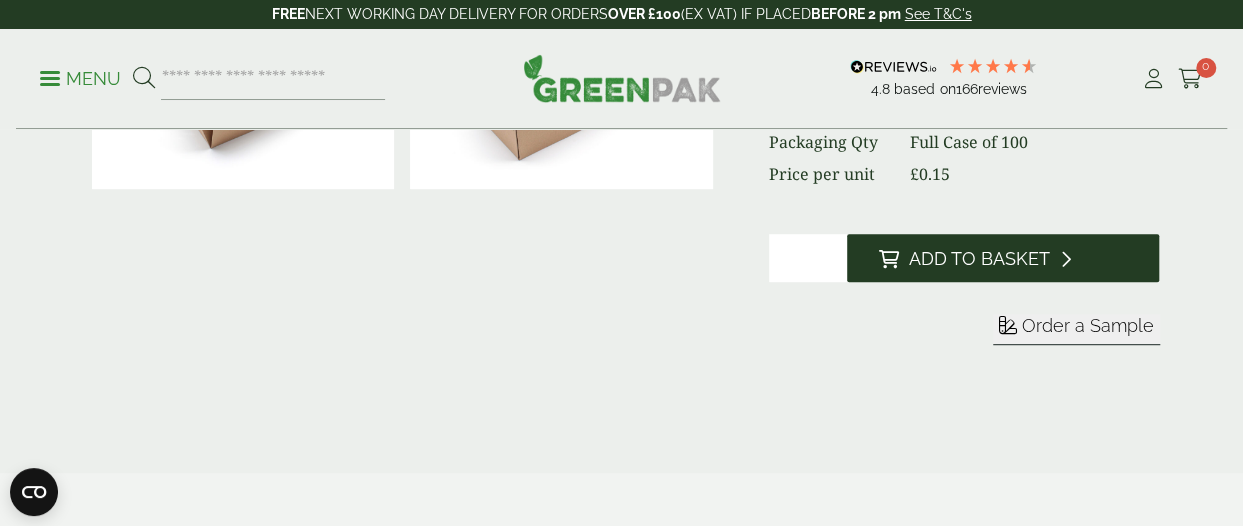 click on "Add to Basket" at bounding box center [979, 259] 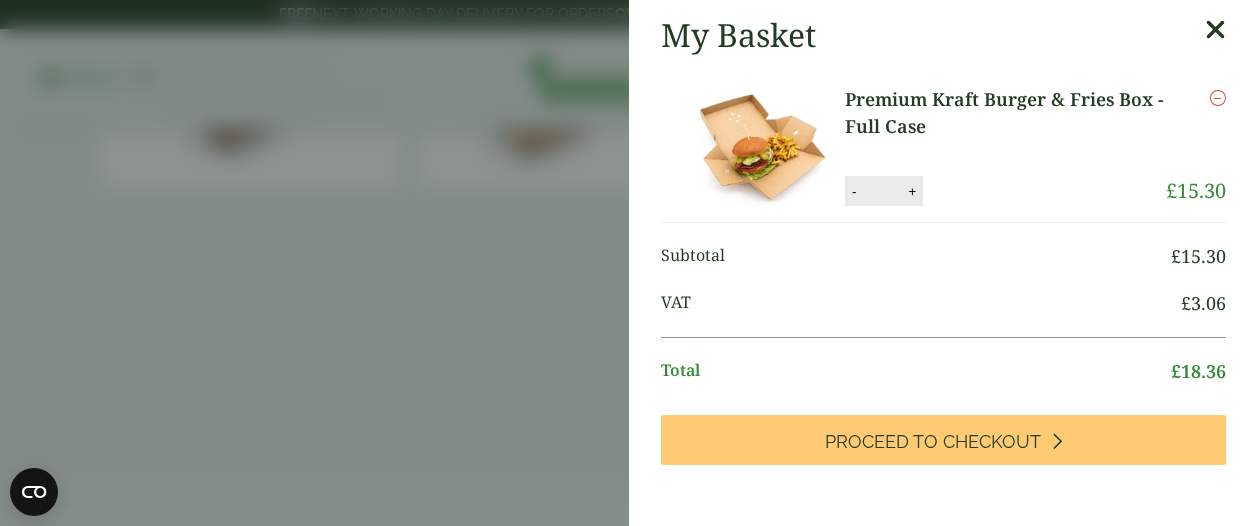 click at bounding box center [1215, 30] 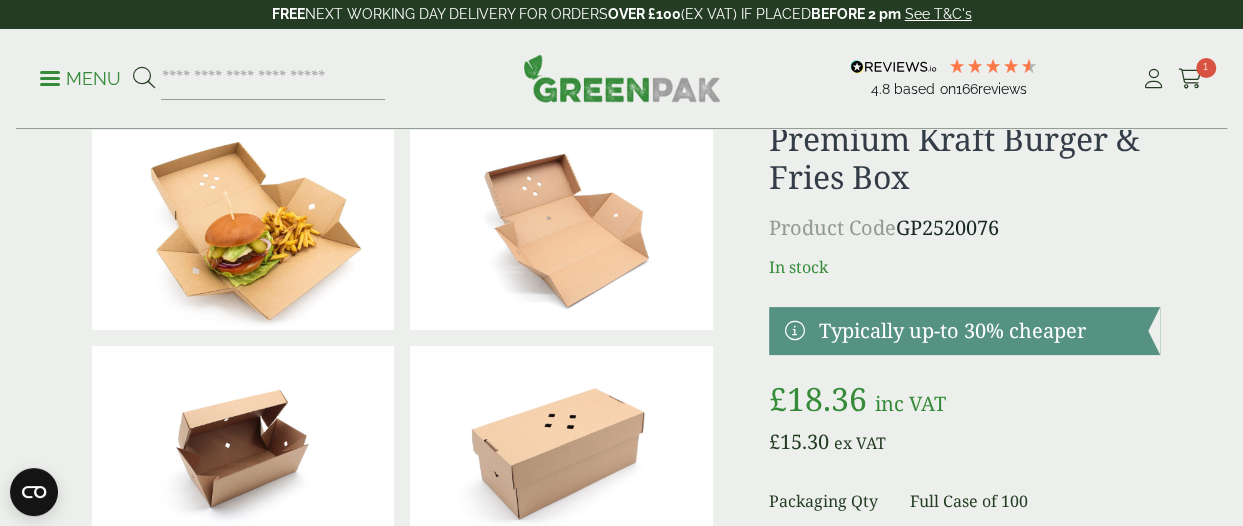 scroll, scrollTop: 0, scrollLeft: 0, axis: both 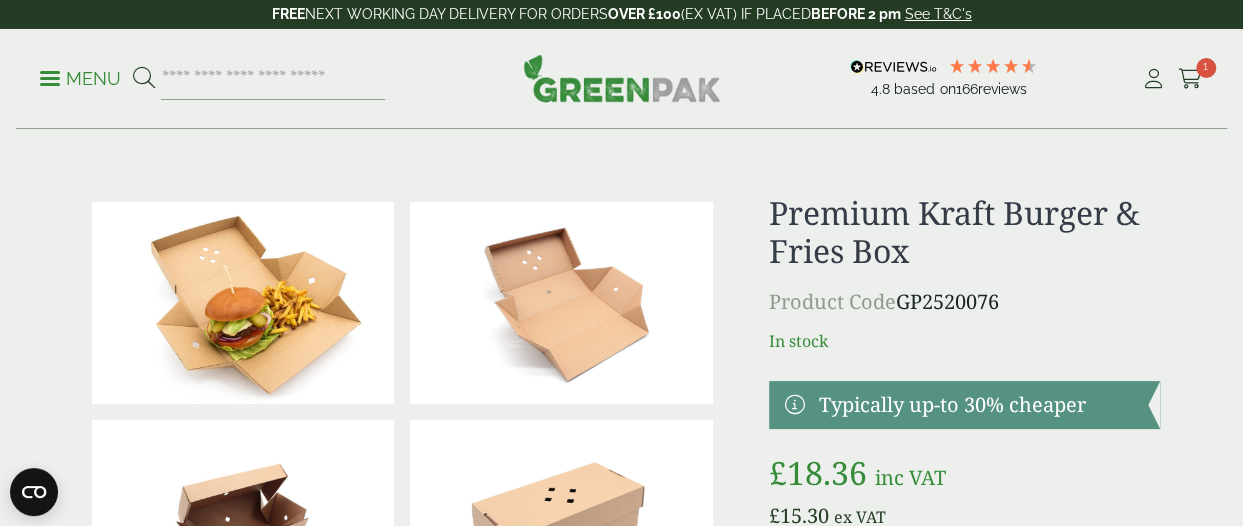 click on "£" at bounding box center (621, 1294) 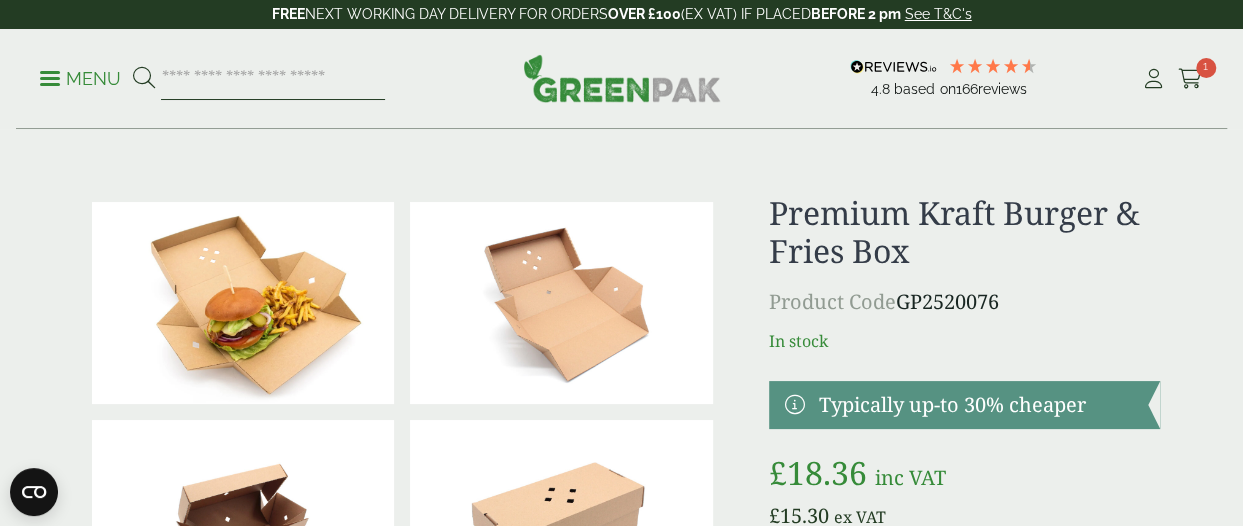 click at bounding box center (273, 79) 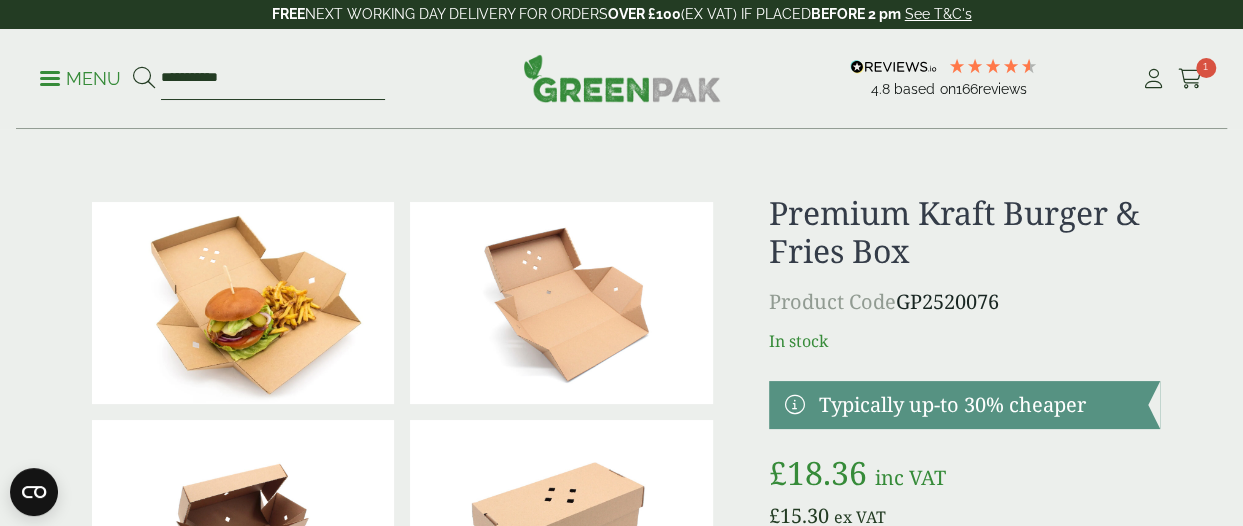 type on "**********" 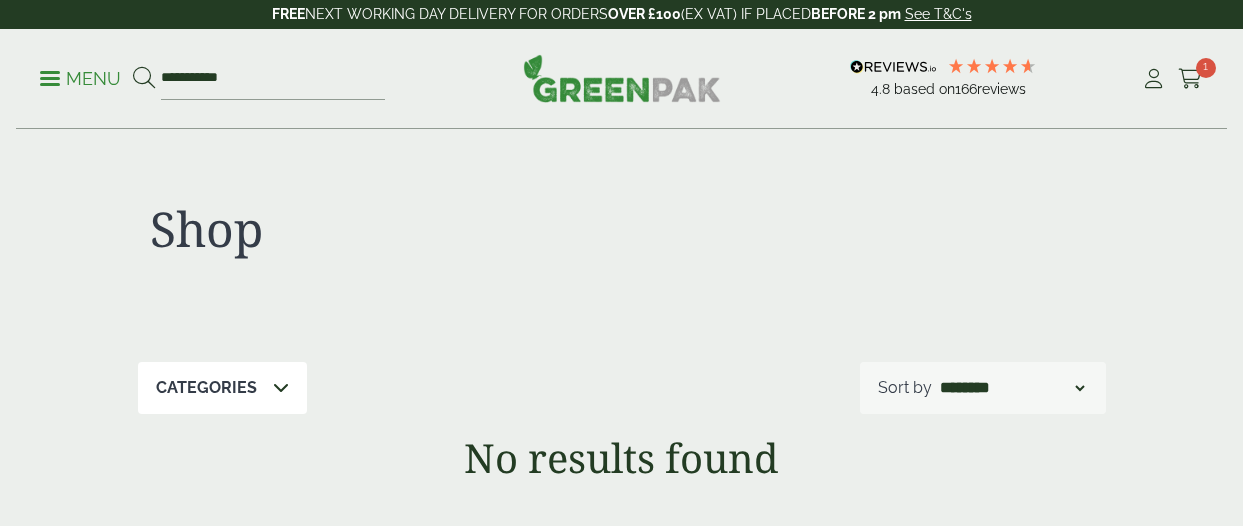 scroll, scrollTop: 0, scrollLeft: 0, axis: both 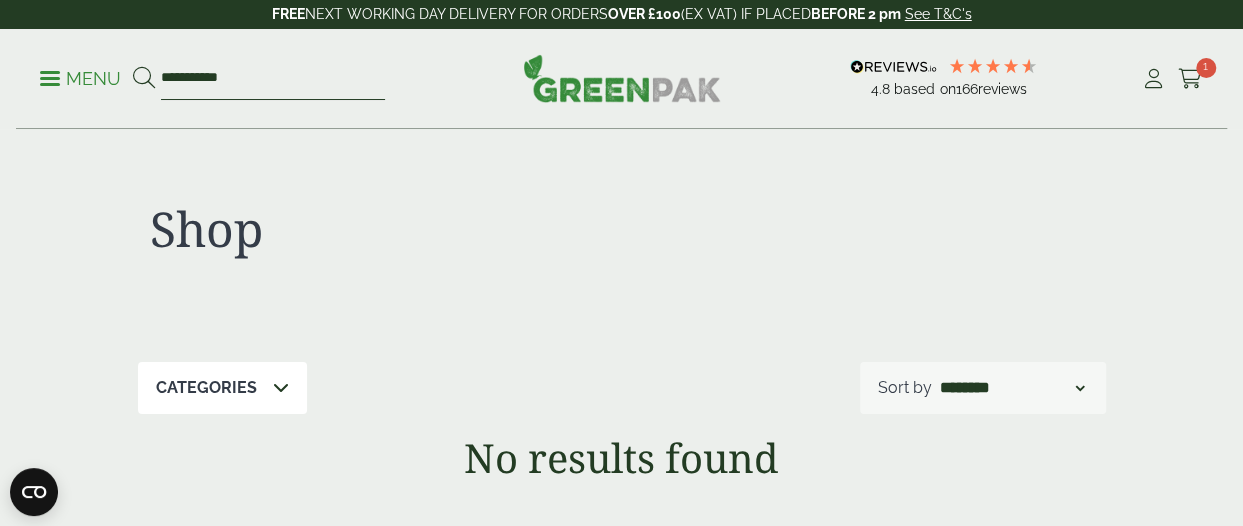 click on "**********" at bounding box center (273, 79) 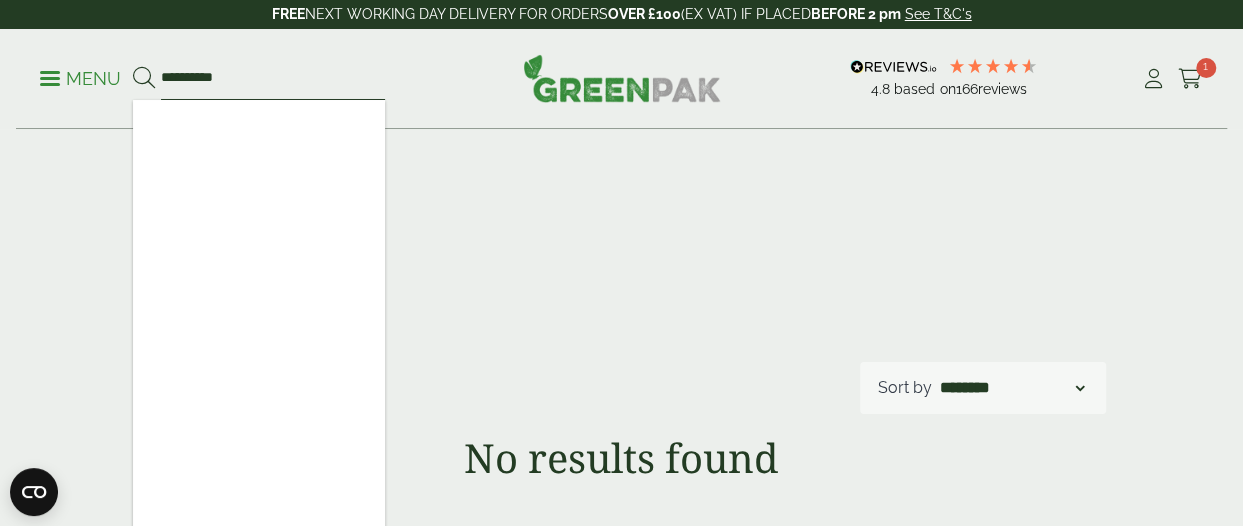 click on "**********" at bounding box center [273, 79] 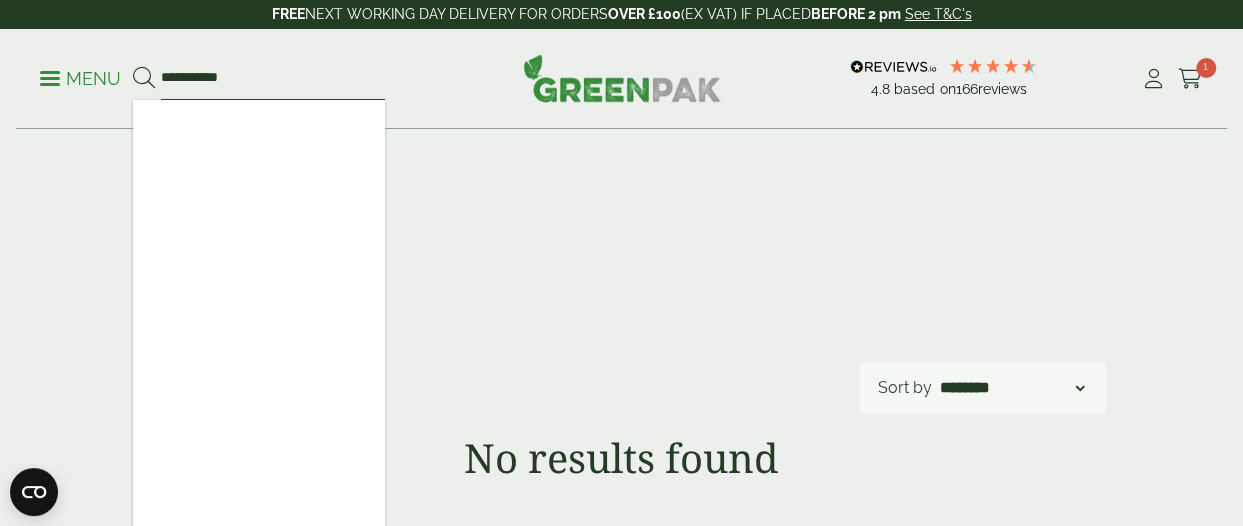 type on "**********" 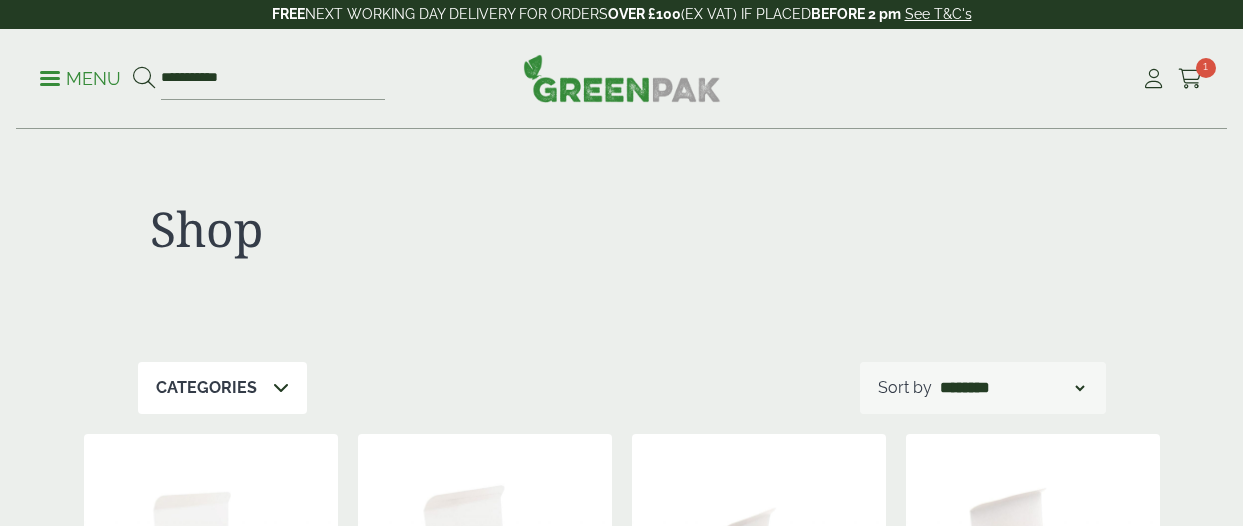 scroll, scrollTop: 0, scrollLeft: 0, axis: both 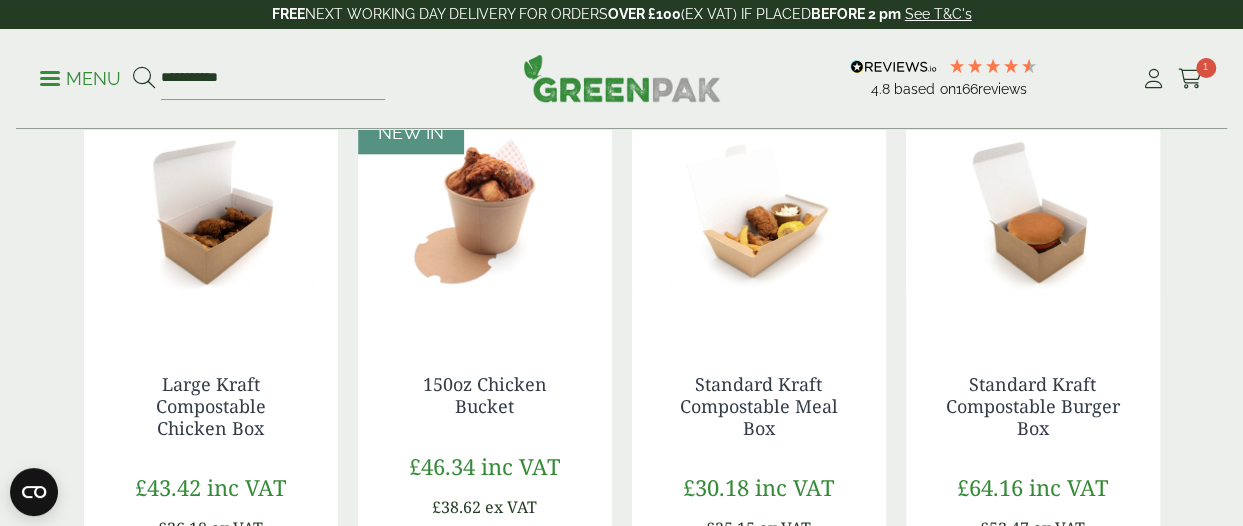 click at bounding box center [211, 209] 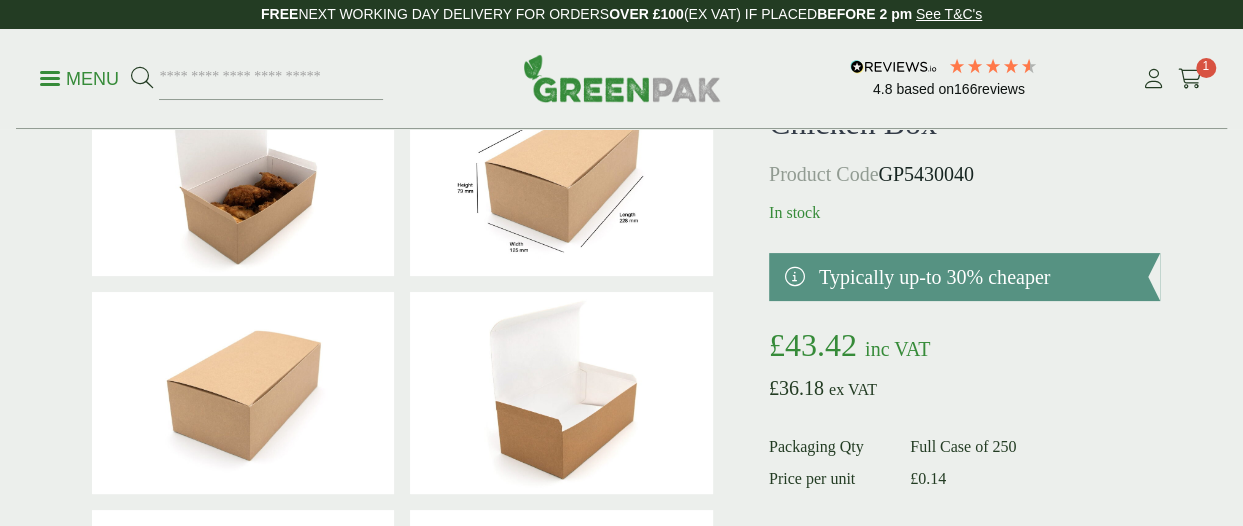 scroll, scrollTop: 22, scrollLeft: 0, axis: vertical 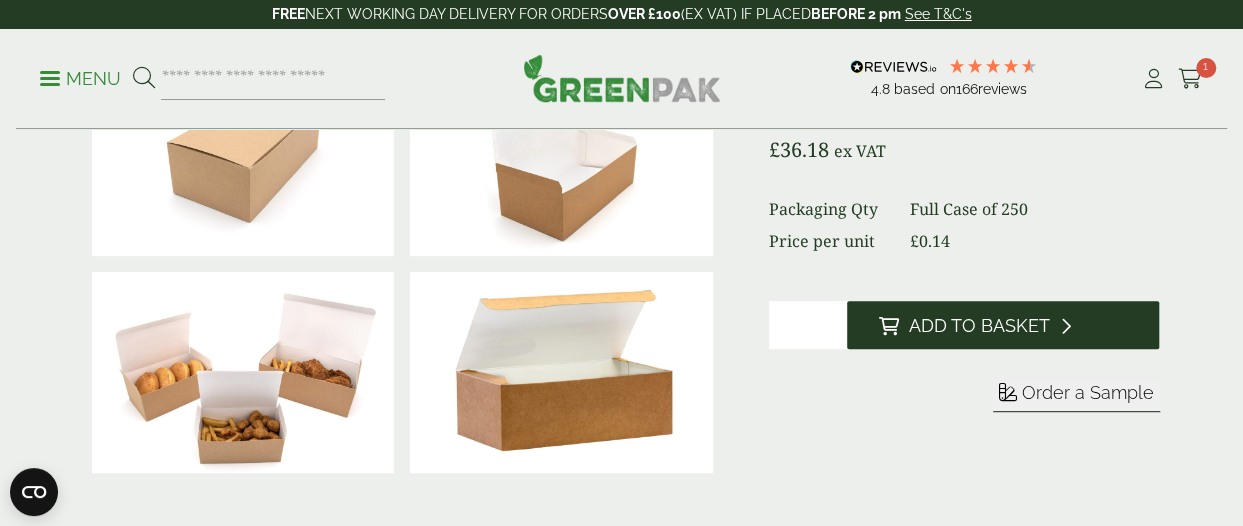 click on "Add to Basket" at bounding box center (979, 326) 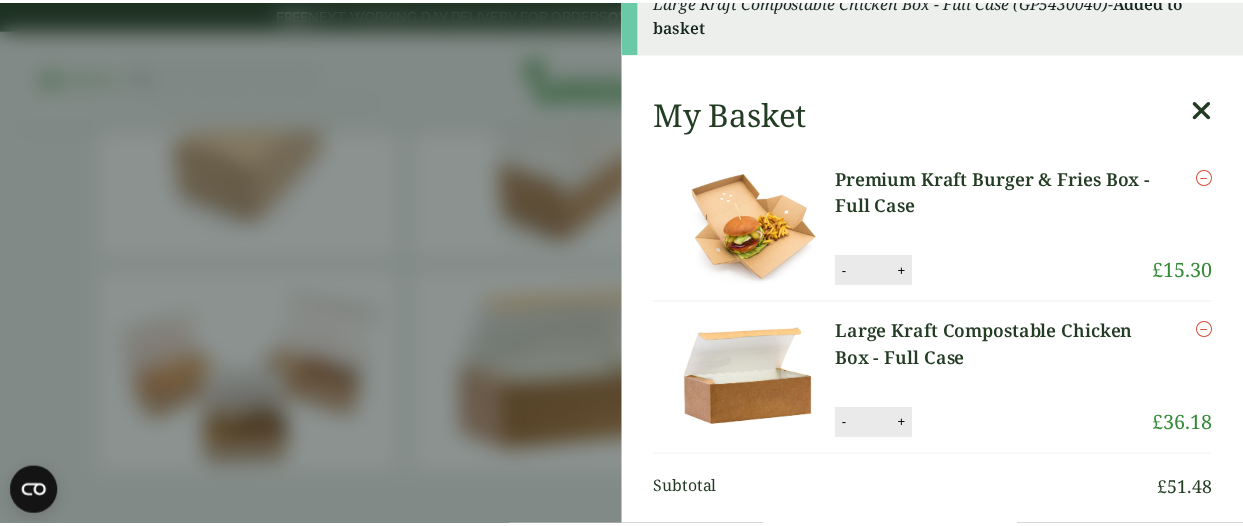 scroll, scrollTop: 0, scrollLeft: 0, axis: both 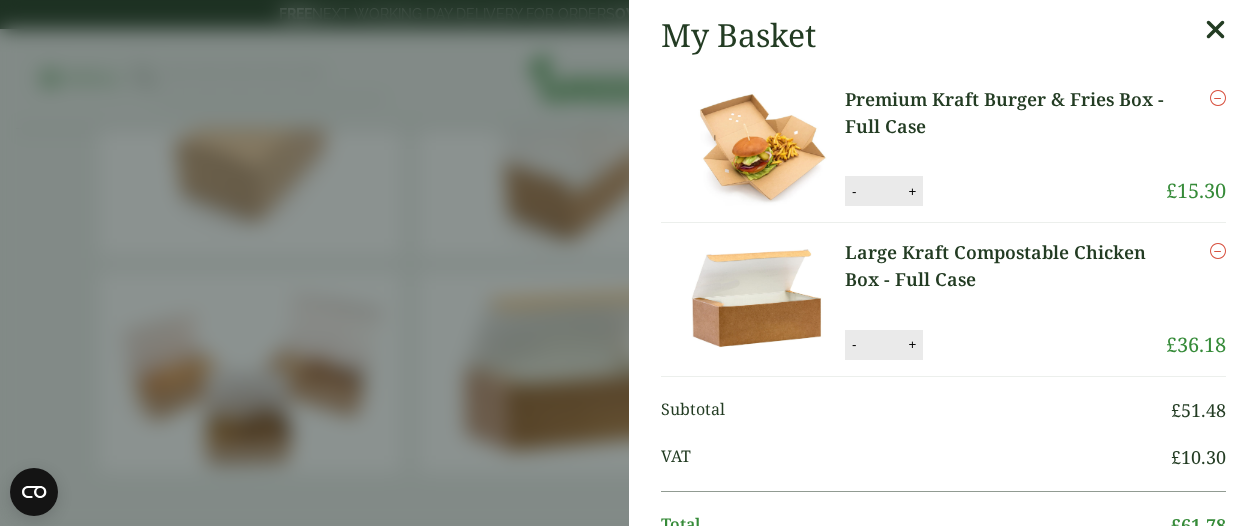 click at bounding box center [1215, 30] 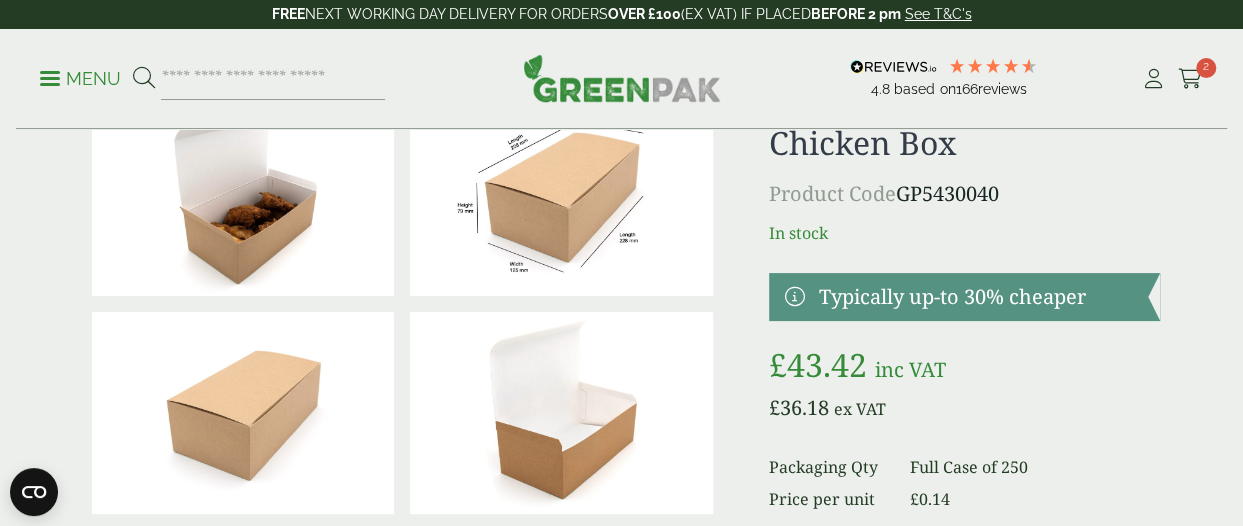 scroll, scrollTop: 0, scrollLeft: 0, axis: both 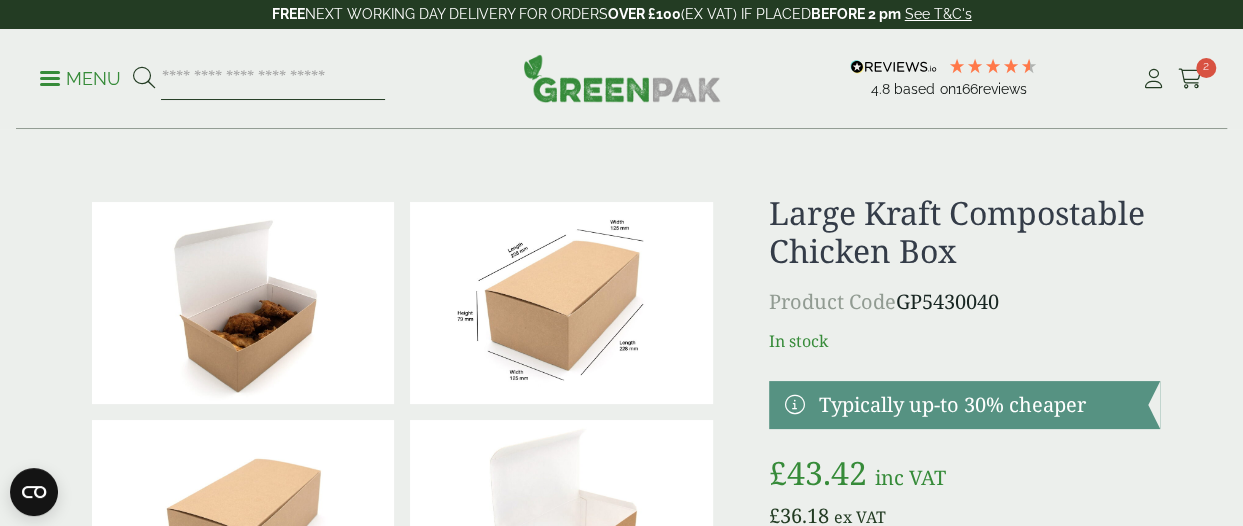 click at bounding box center [273, 79] 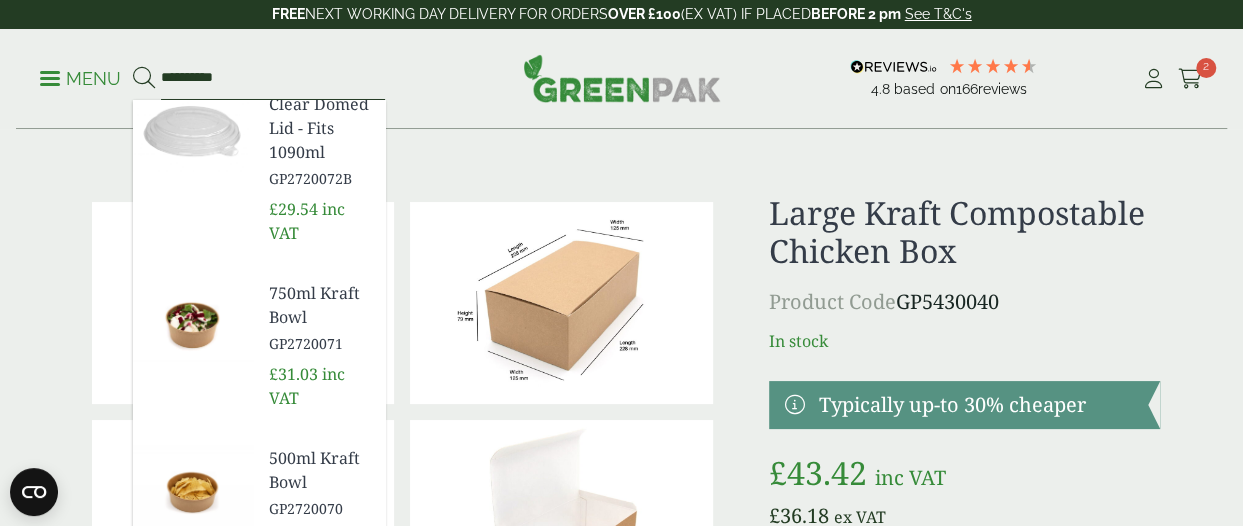 scroll, scrollTop: 378, scrollLeft: 0, axis: vertical 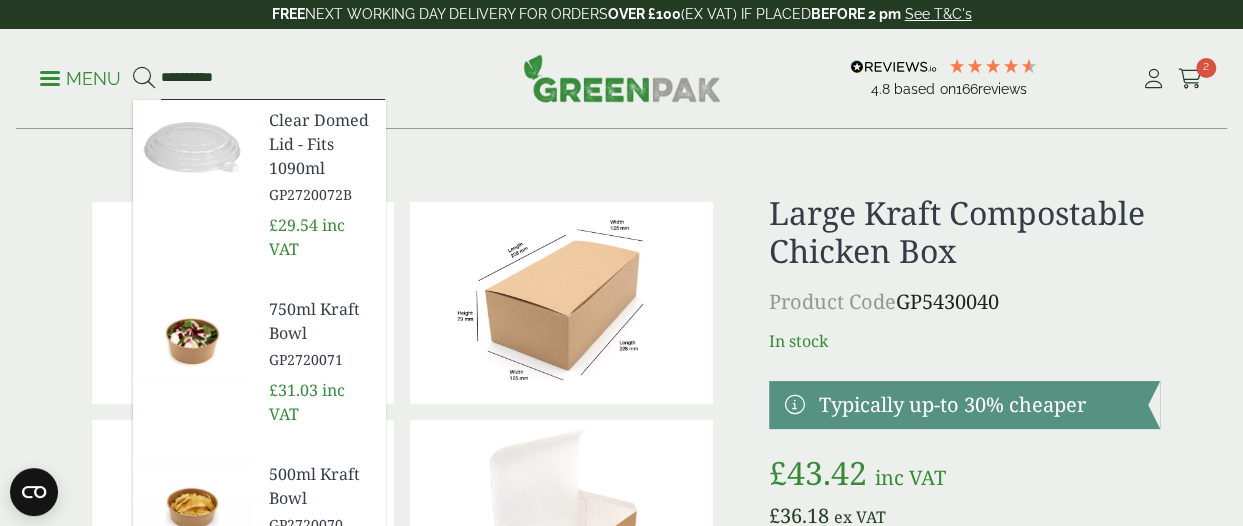 type on "**********" 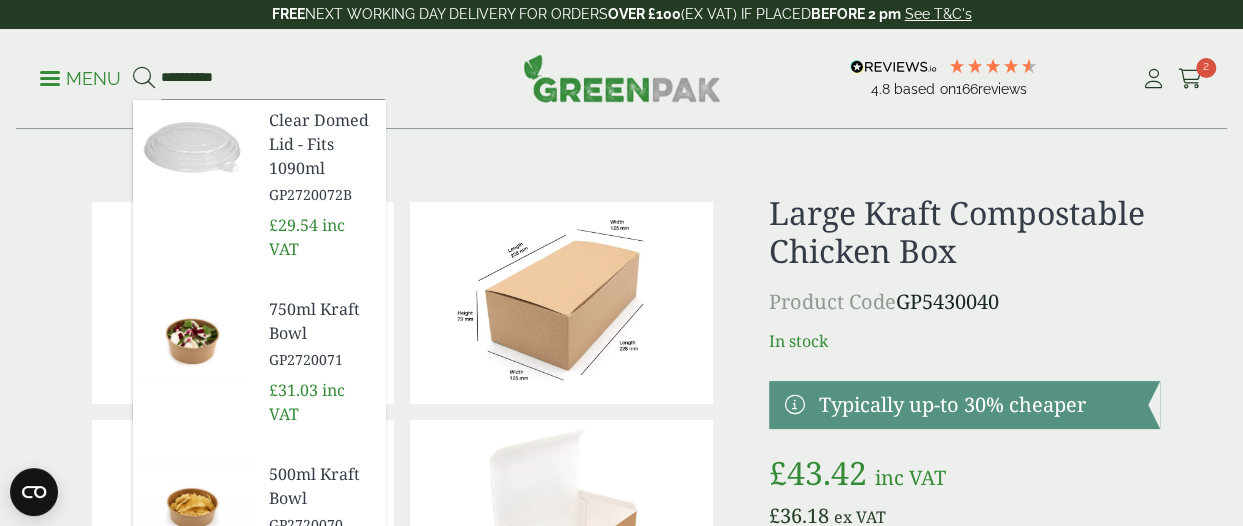 click at bounding box center [193, 337] 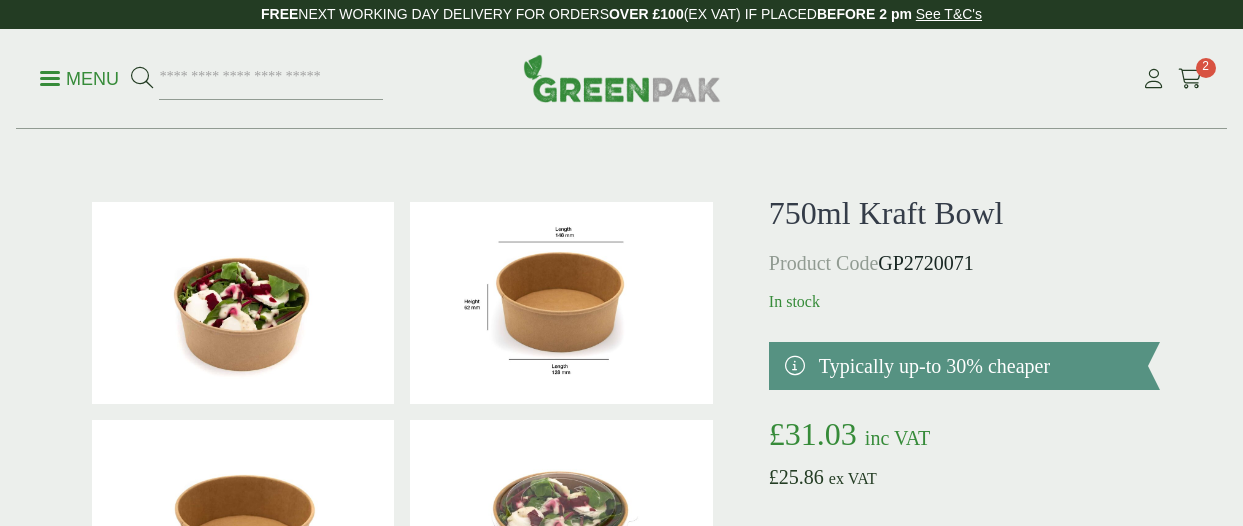 scroll, scrollTop: 0, scrollLeft: 0, axis: both 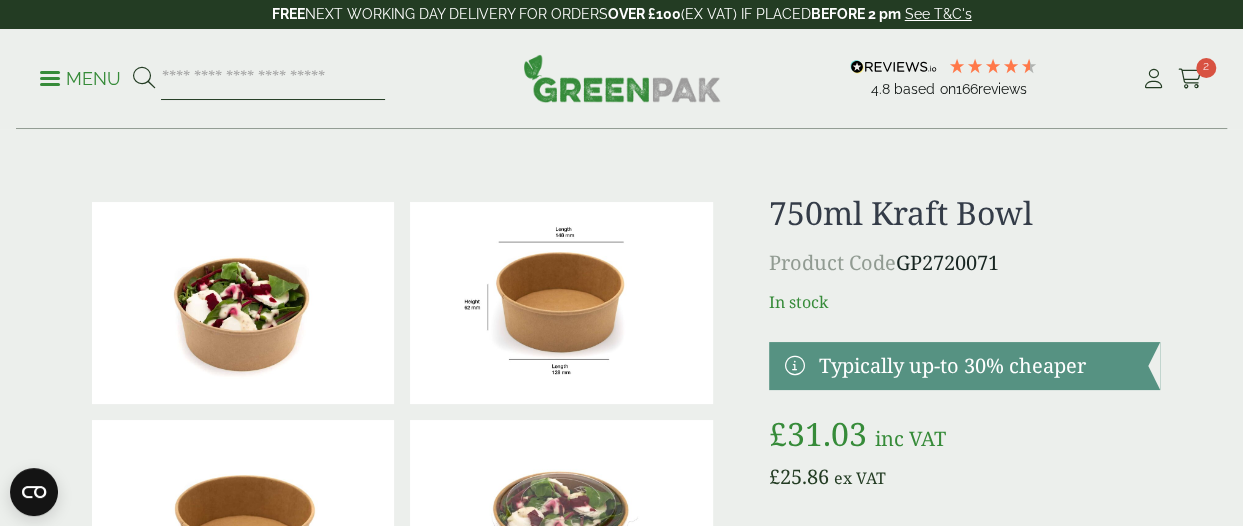 click at bounding box center (273, 79) 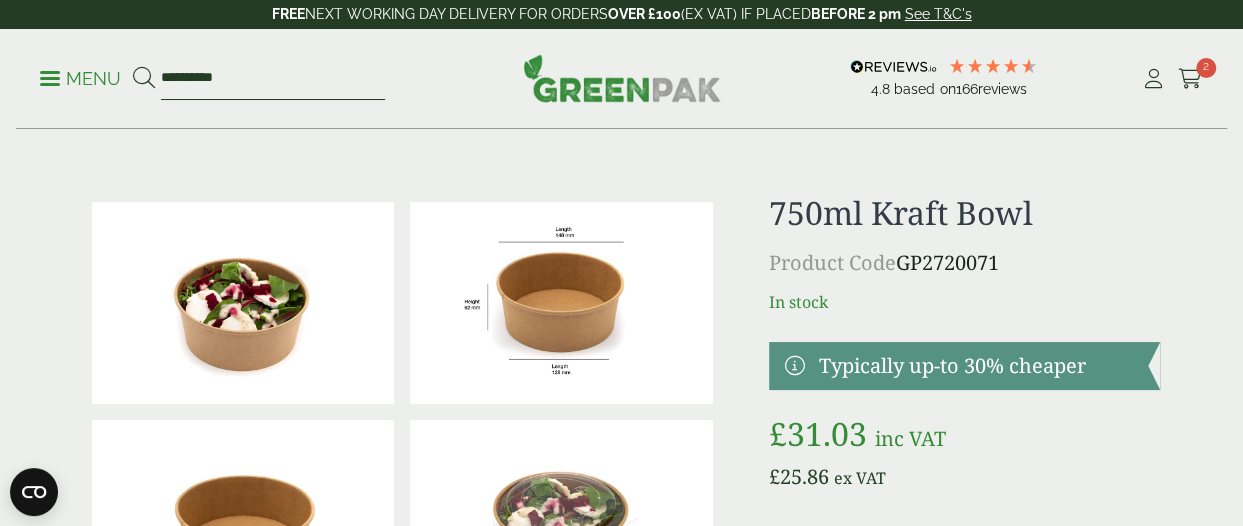 type on "**********" 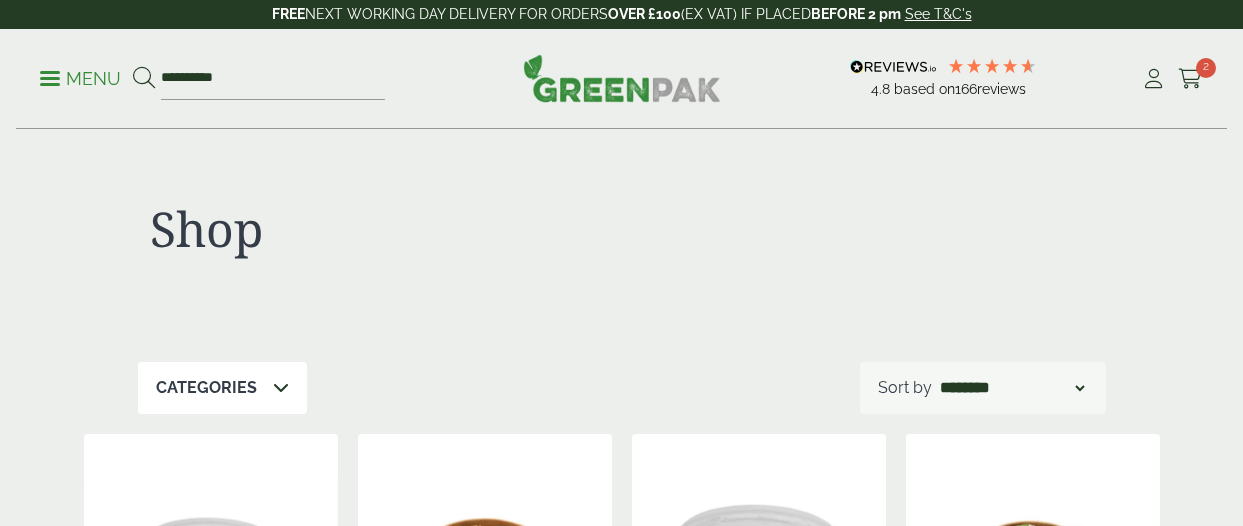scroll, scrollTop: 271, scrollLeft: 0, axis: vertical 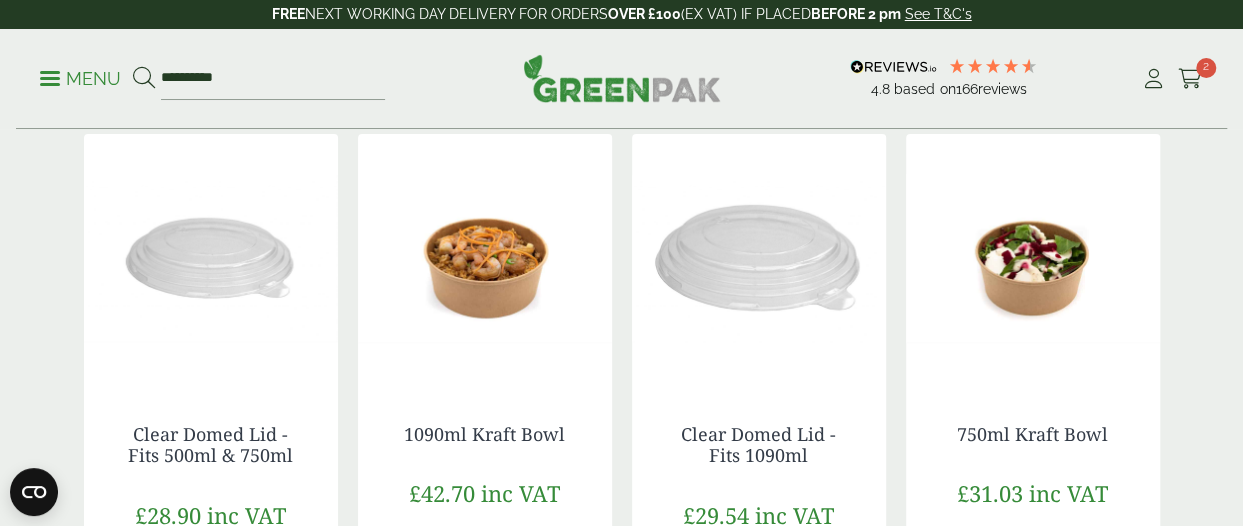 click at bounding box center [485, 259] 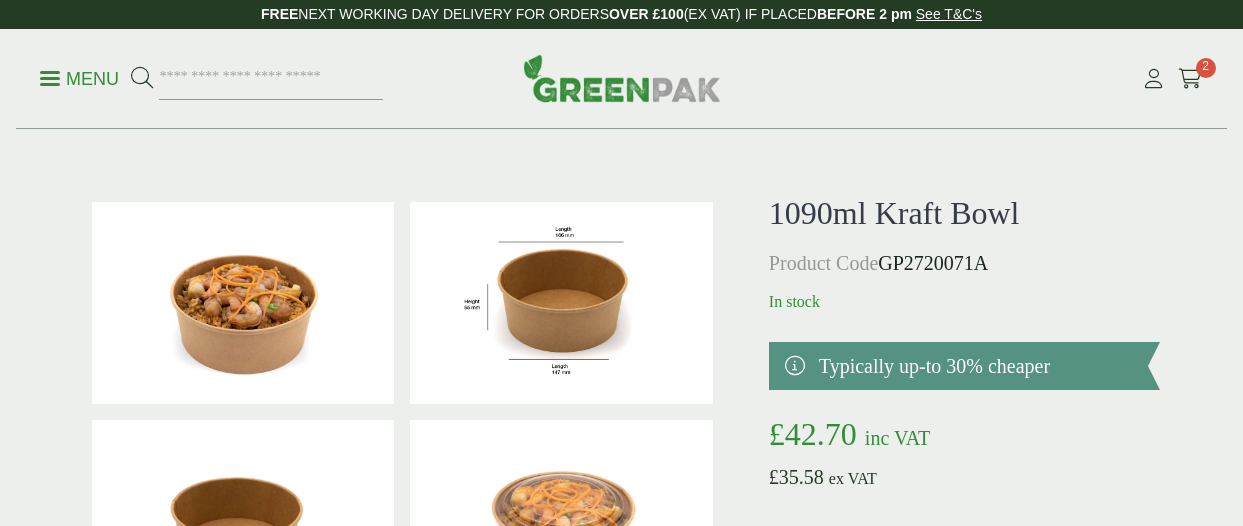 scroll, scrollTop: 0, scrollLeft: 0, axis: both 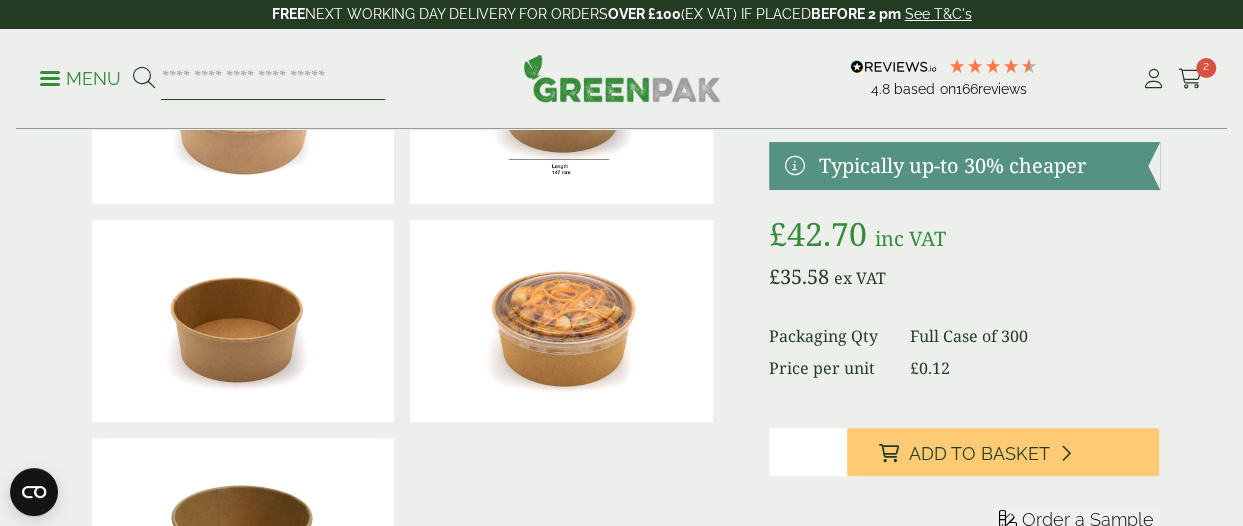 click at bounding box center (273, 79) 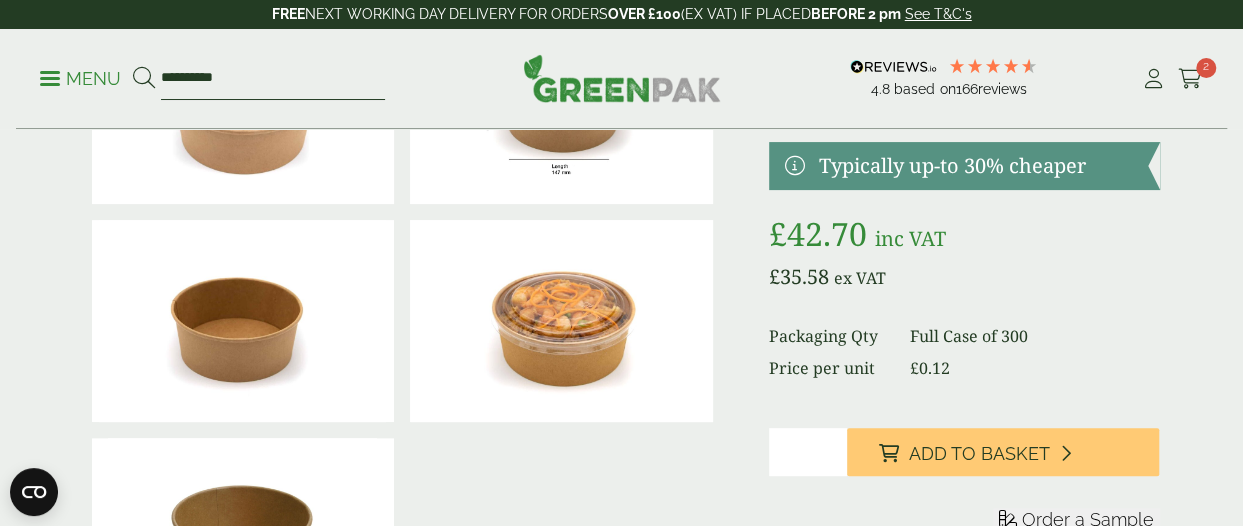 type on "**********" 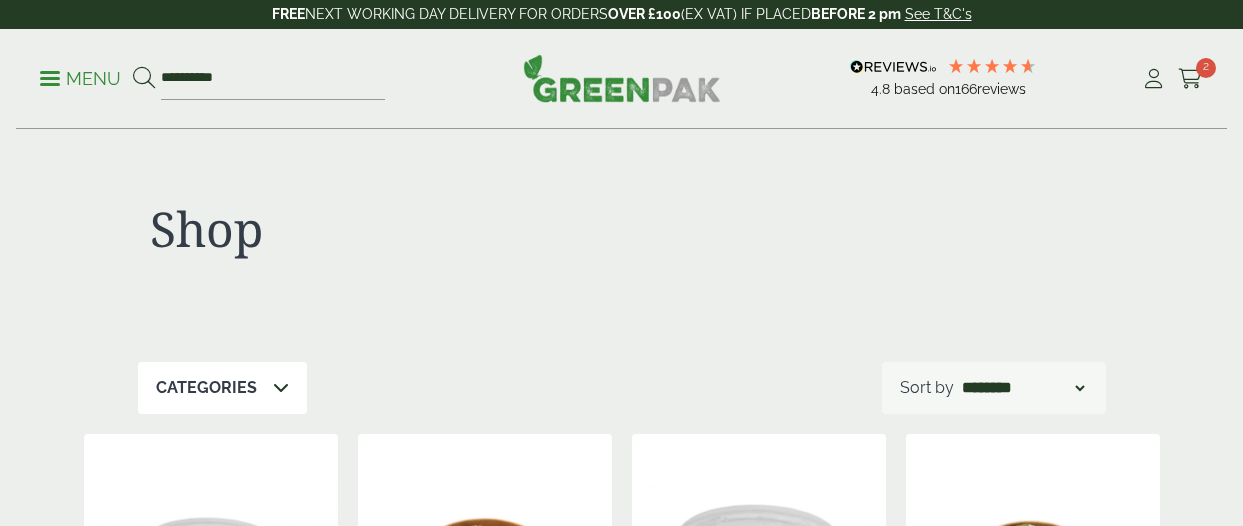 scroll, scrollTop: 300, scrollLeft: 0, axis: vertical 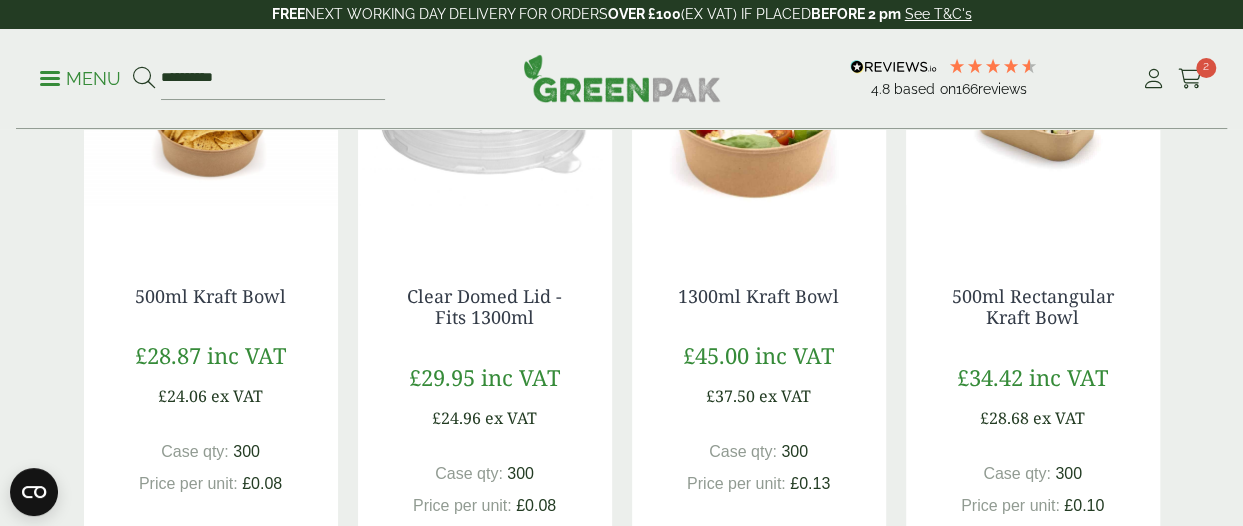 click at bounding box center [759, 121] 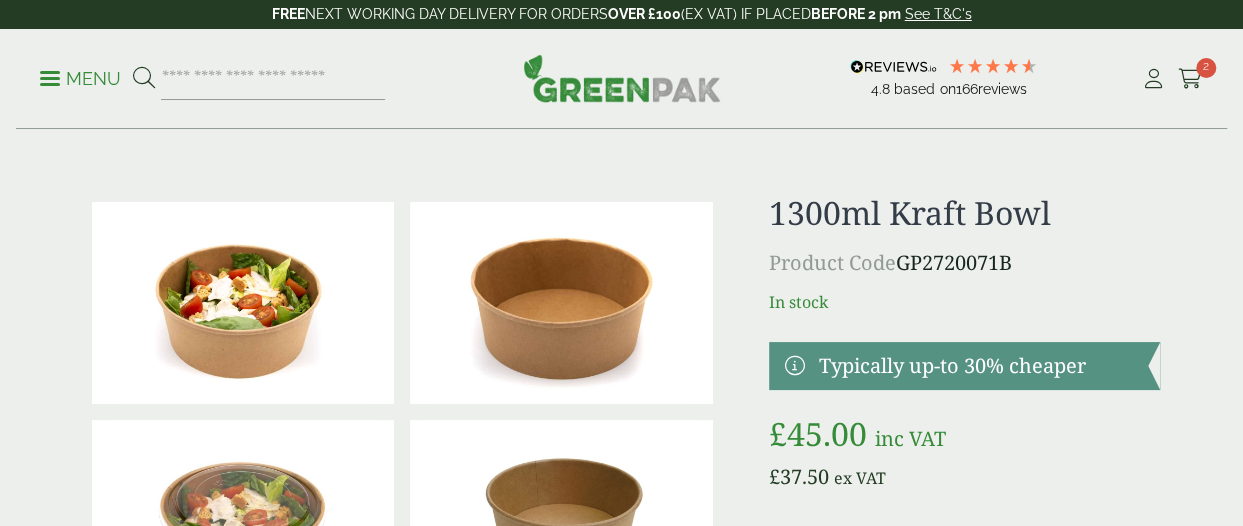 scroll, scrollTop: 200, scrollLeft: 0, axis: vertical 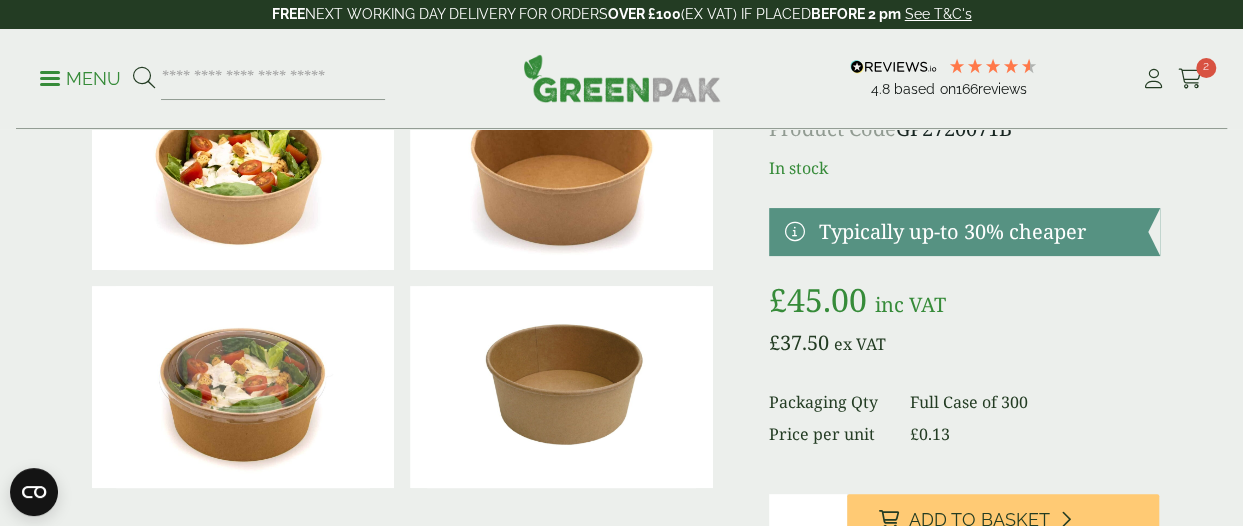 click on "£ 0.13" at bounding box center [930, 434] 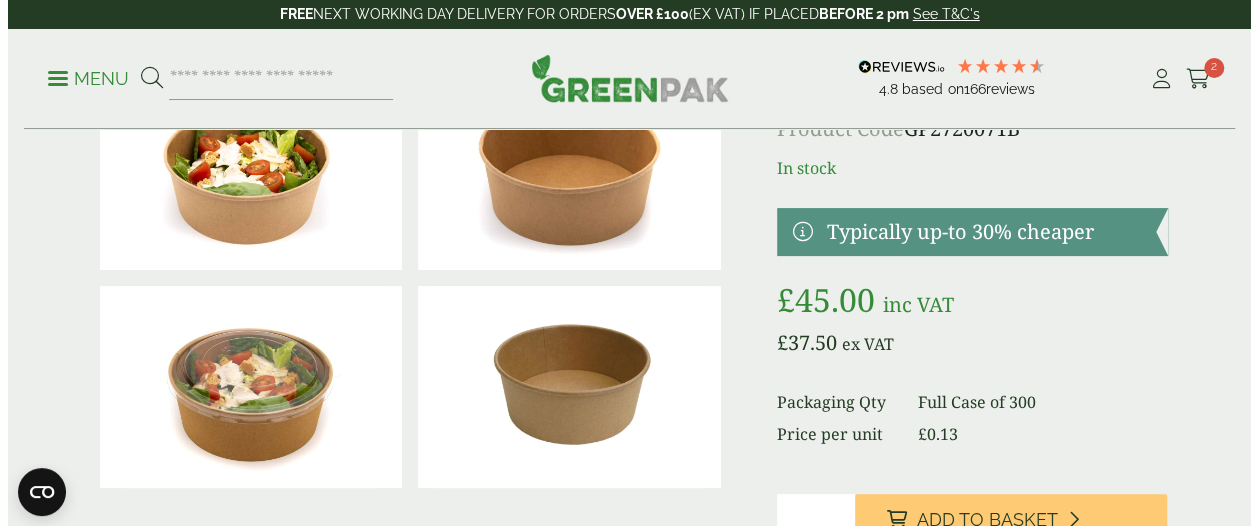 scroll, scrollTop: 400, scrollLeft: 0, axis: vertical 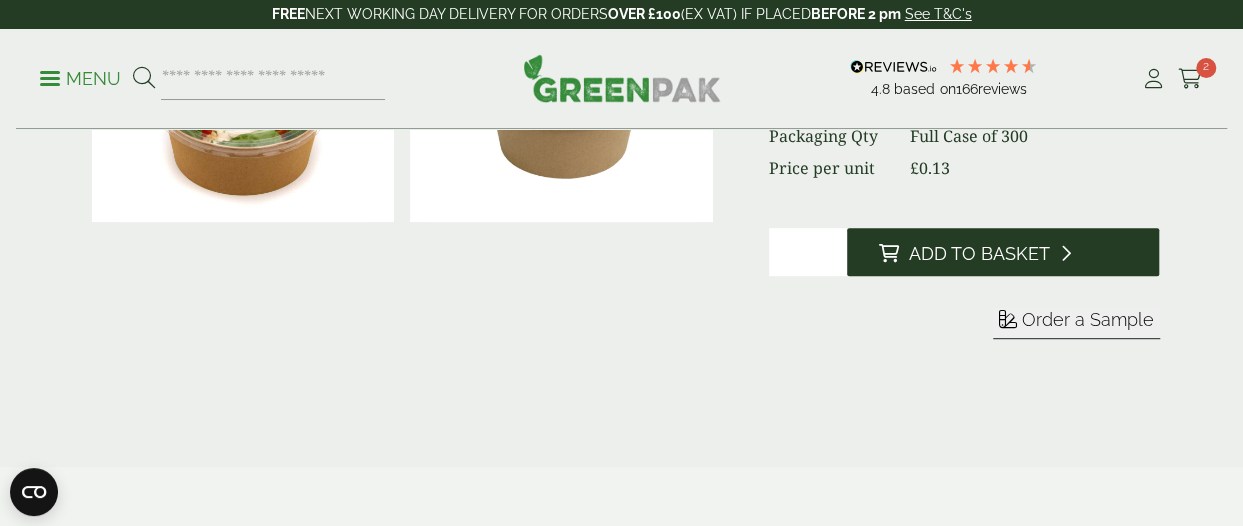 click on "Add to Basket" at bounding box center [979, 254] 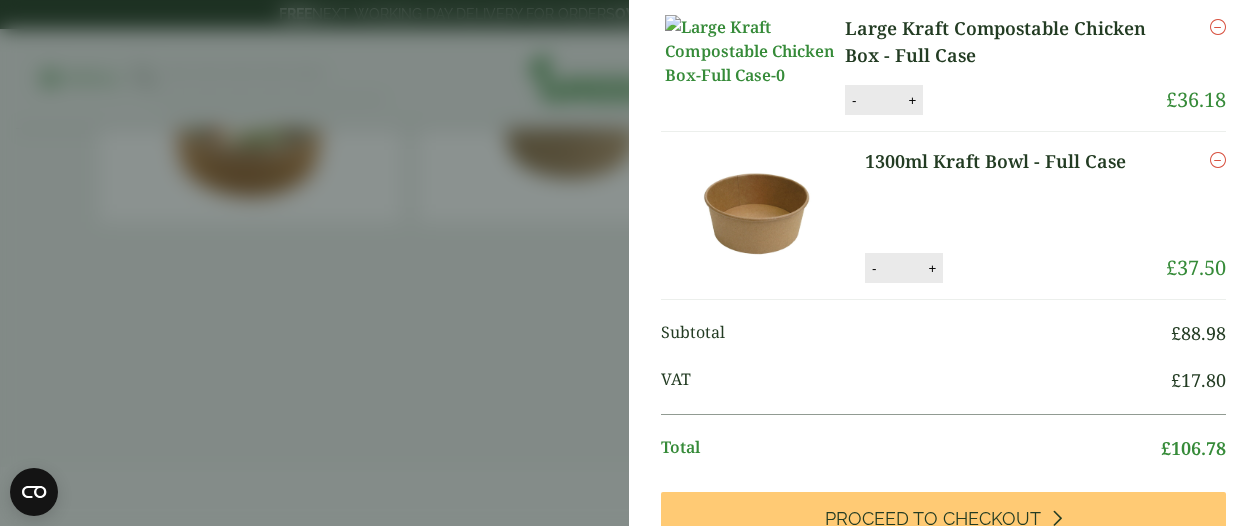 scroll, scrollTop: 100, scrollLeft: 0, axis: vertical 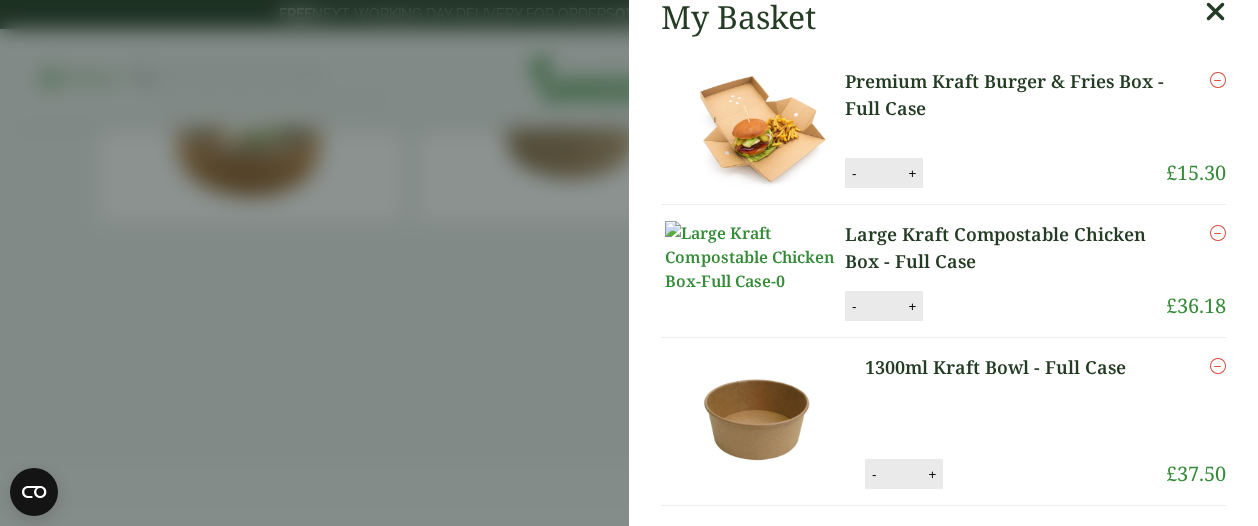 click at bounding box center (1215, 12) 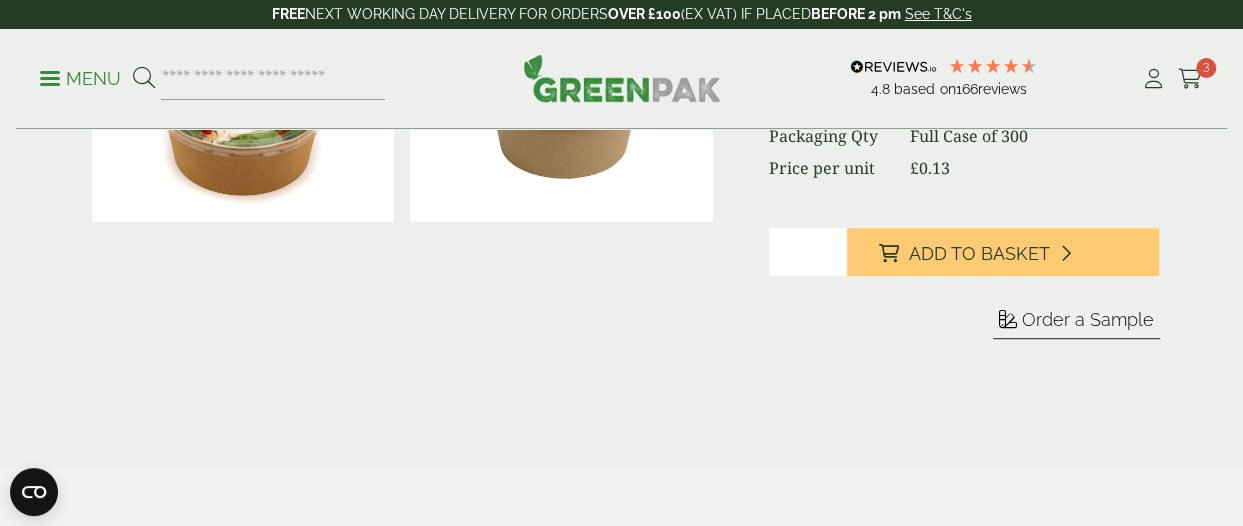 scroll, scrollTop: 18, scrollLeft: 0, axis: vertical 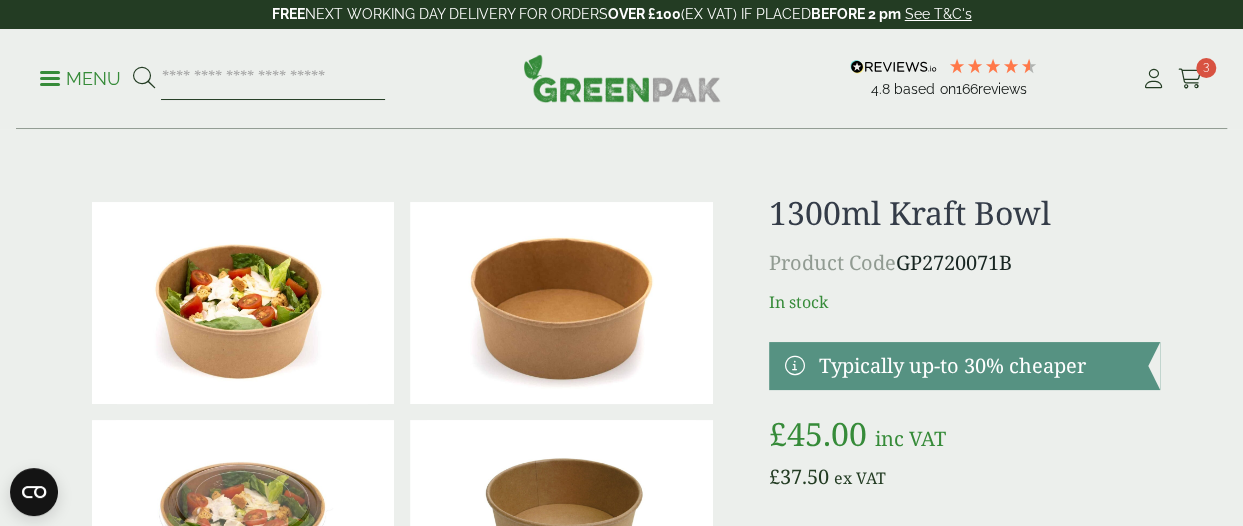 click at bounding box center (273, 79) 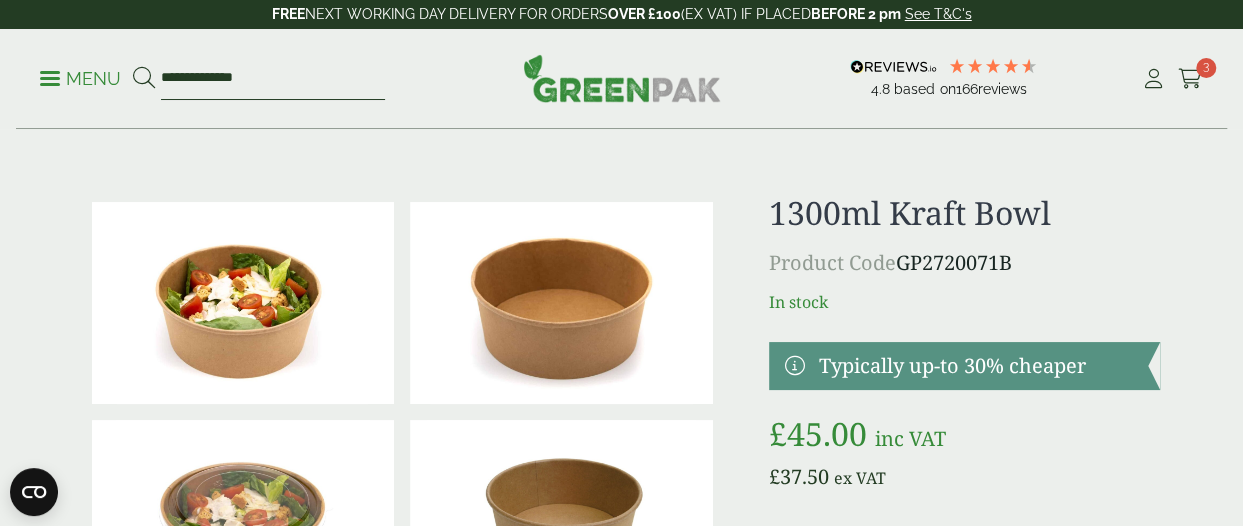 type on "**********" 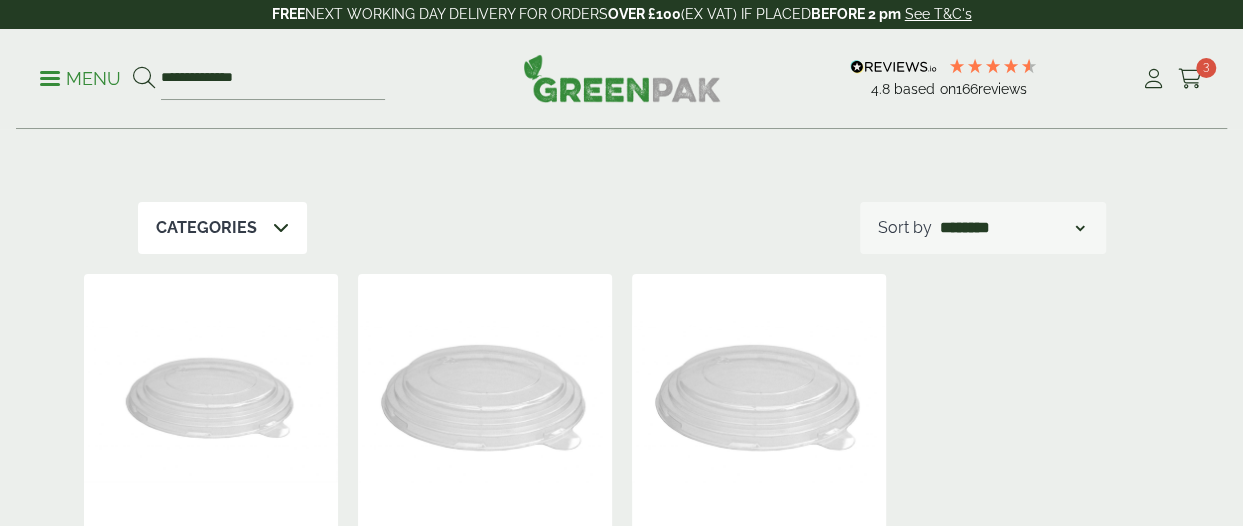 scroll, scrollTop: 300, scrollLeft: 0, axis: vertical 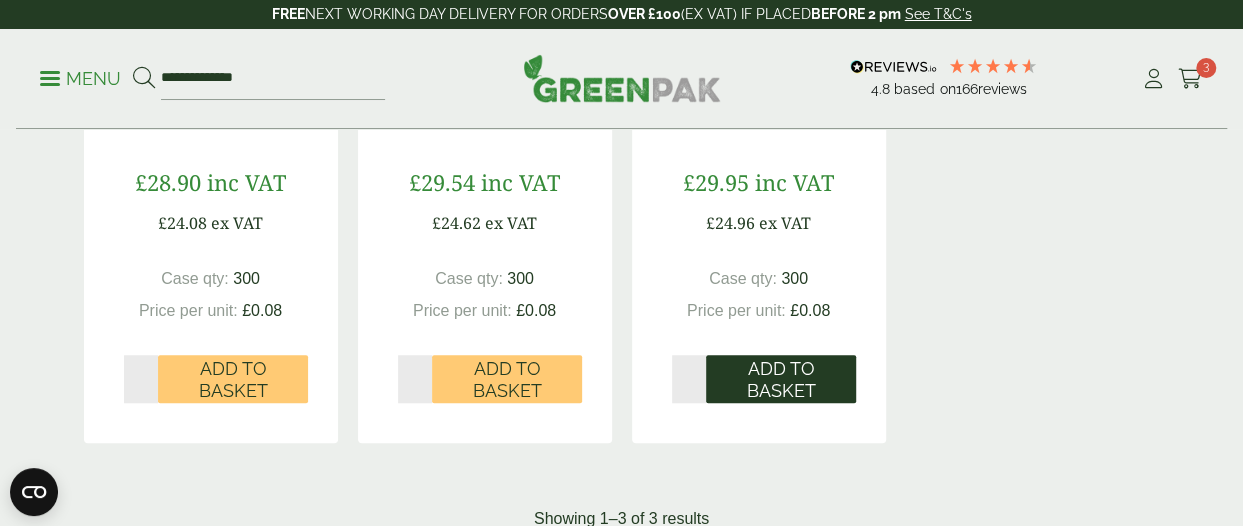 click on "Add to Basket" at bounding box center (781, 379) 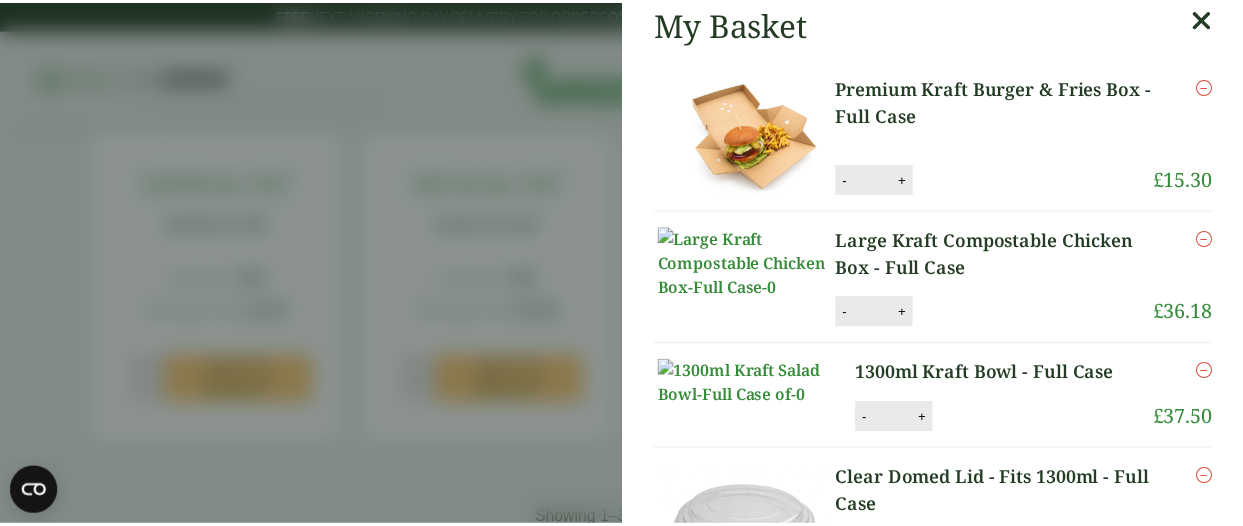 scroll, scrollTop: 0, scrollLeft: 0, axis: both 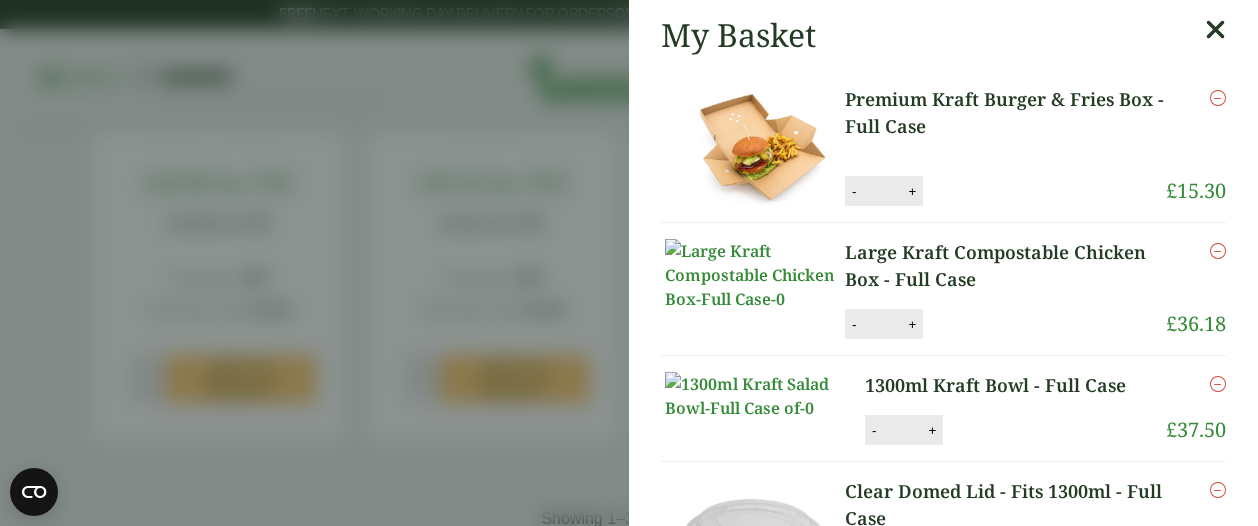 click at bounding box center [1215, 30] 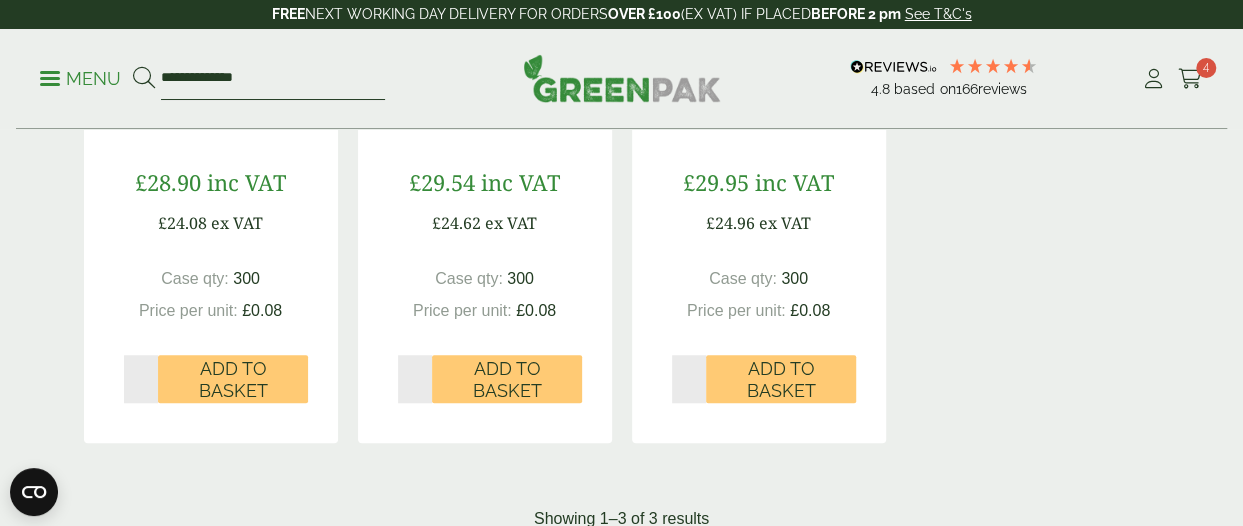 click on "**********" at bounding box center [273, 79] 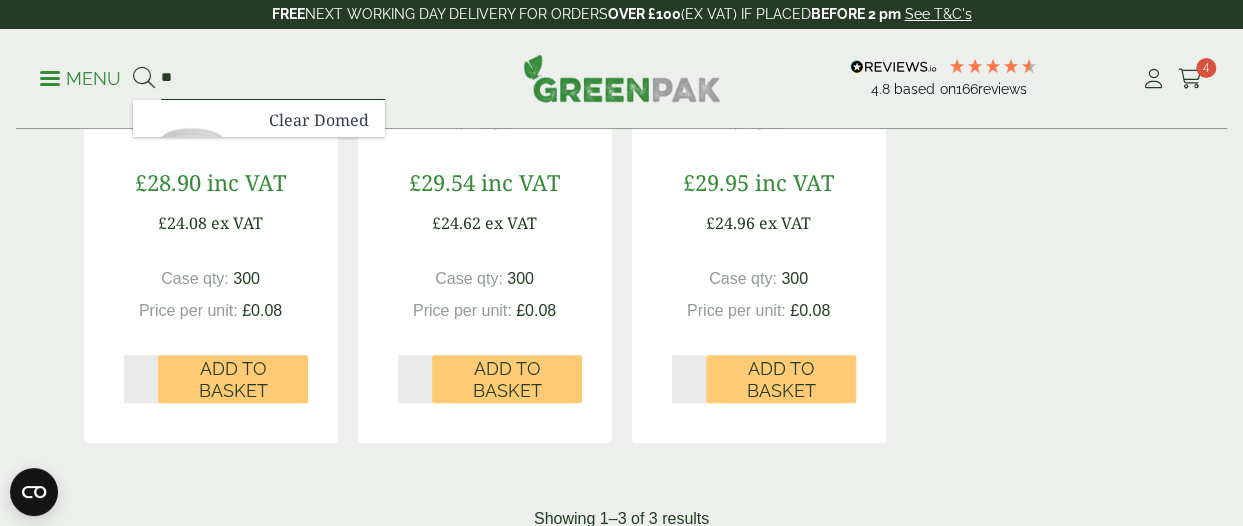 type on "*" 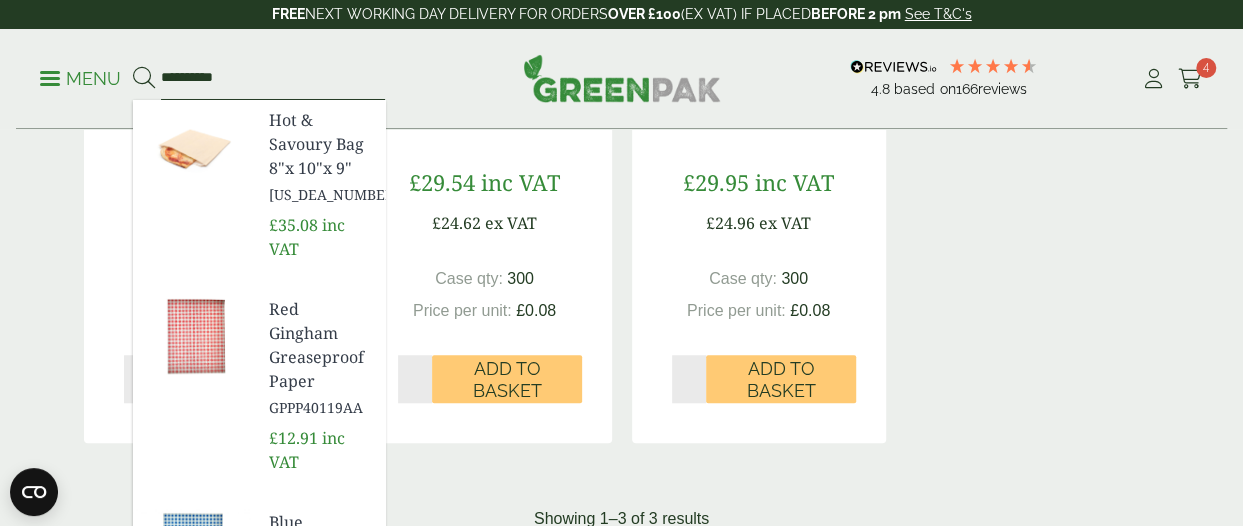 type on "**********" 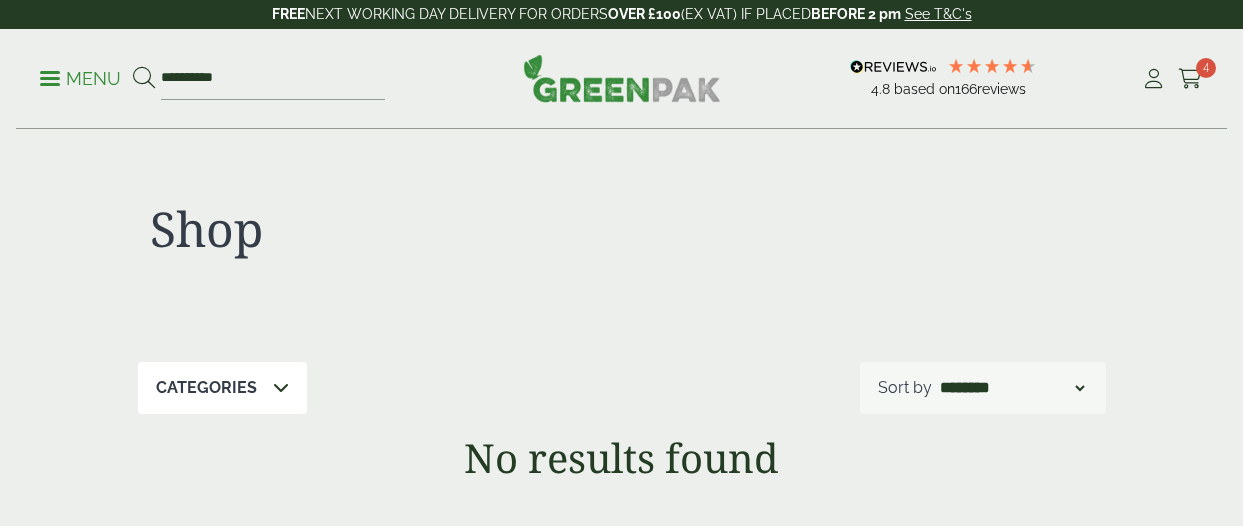 scroll, scrollTop: 0, scrollLeft: 0, axis: both 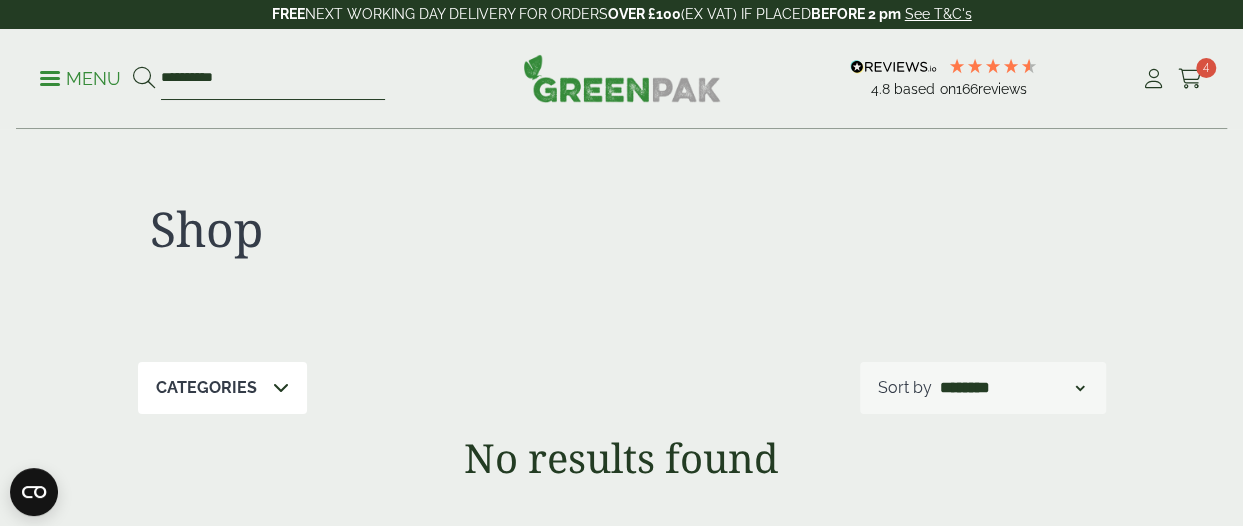 click on "**********" at bounding box center (273, 79) 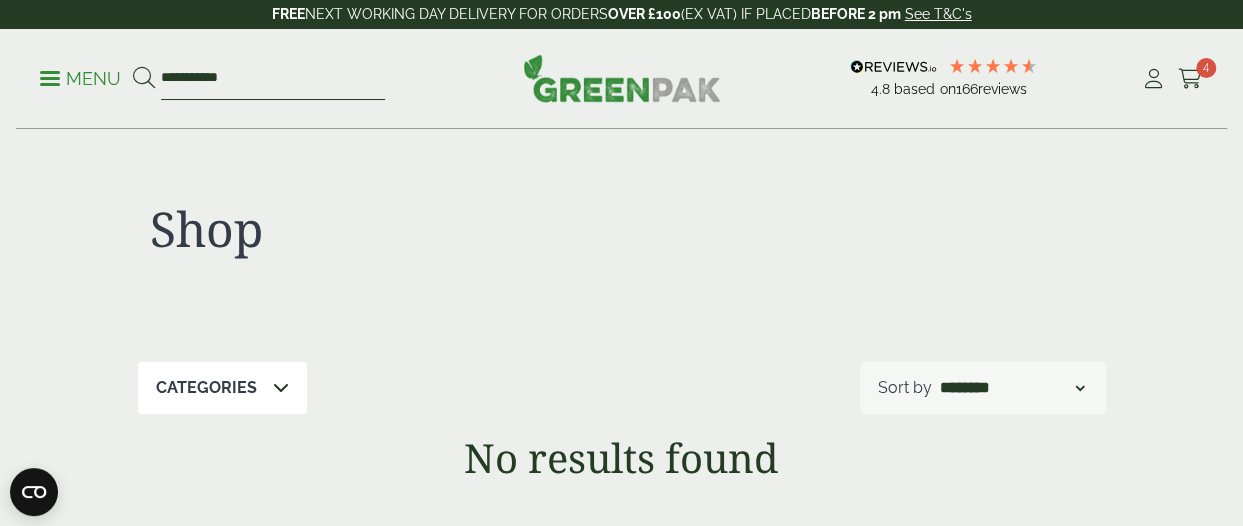 type on "**********" 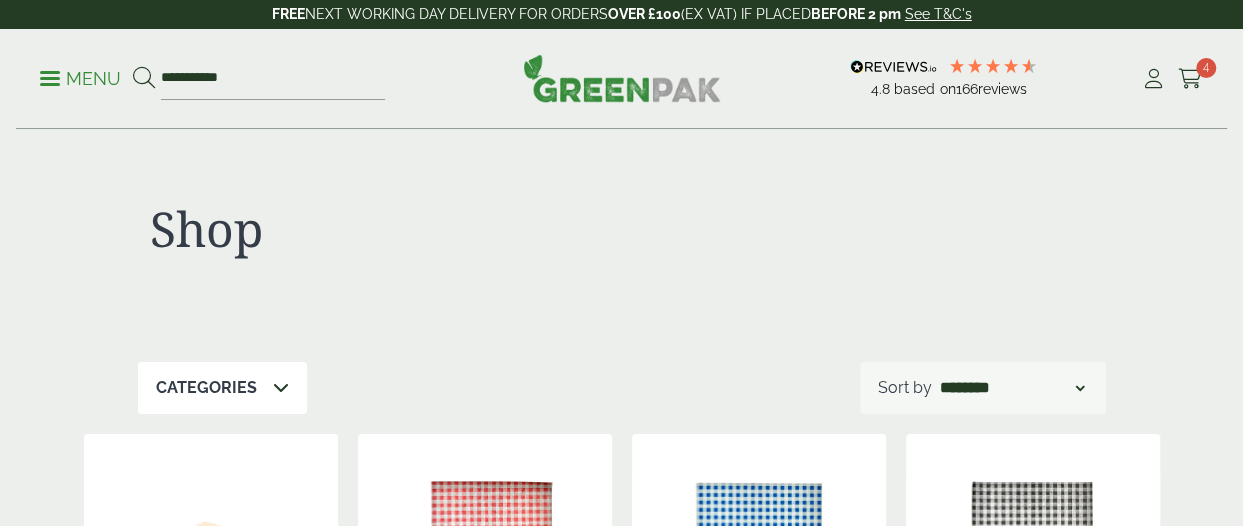 scroll, scrollTop: 98, scrollLeft: 0, axis: vertical 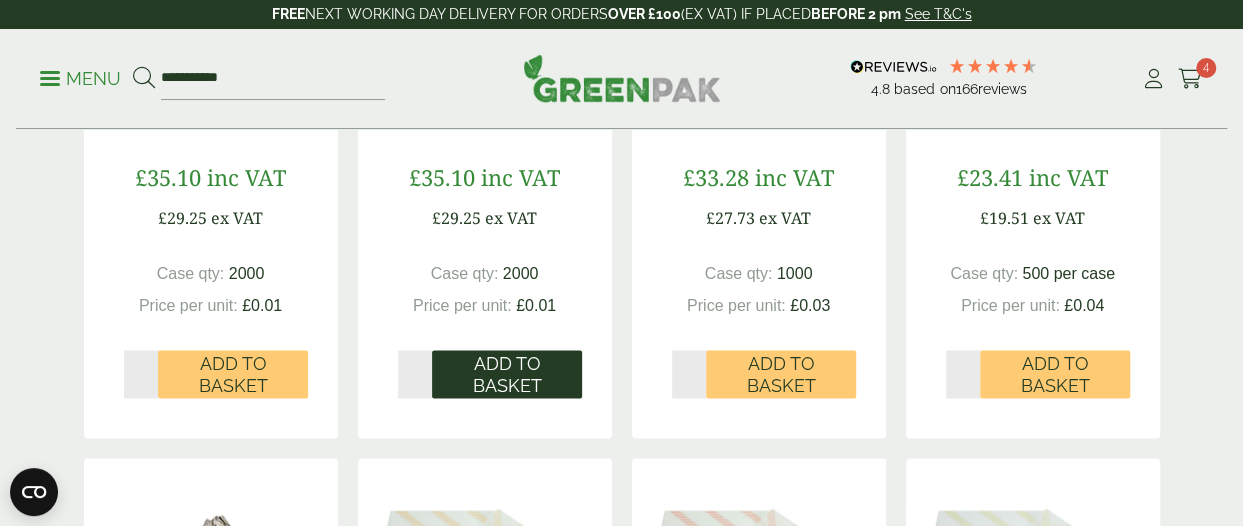 click on "Add to Basket" at bounding box center (507, 374) 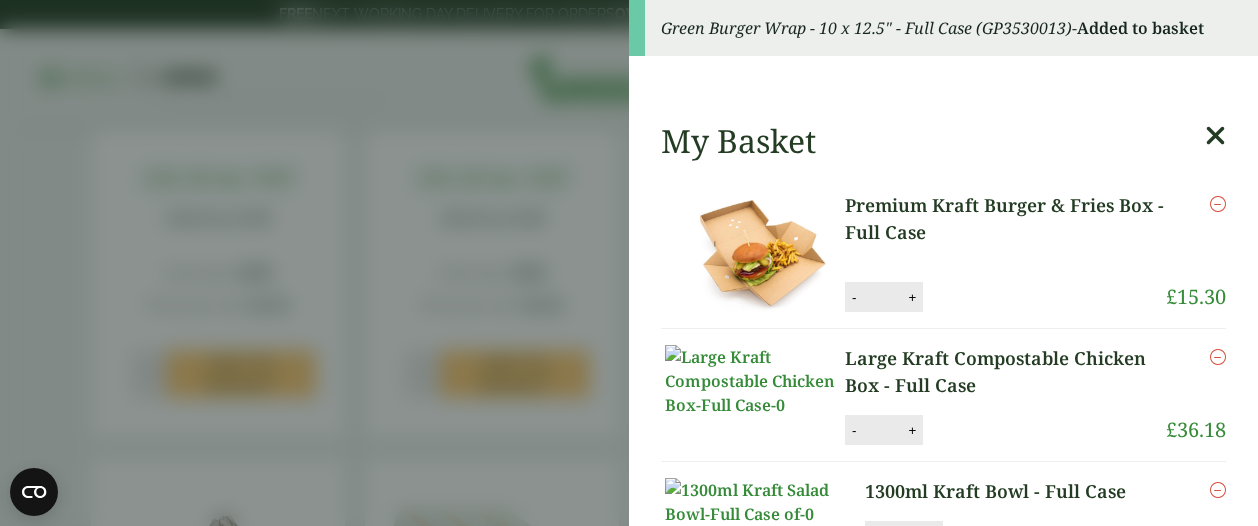 click at bounding box center [1215, 136] 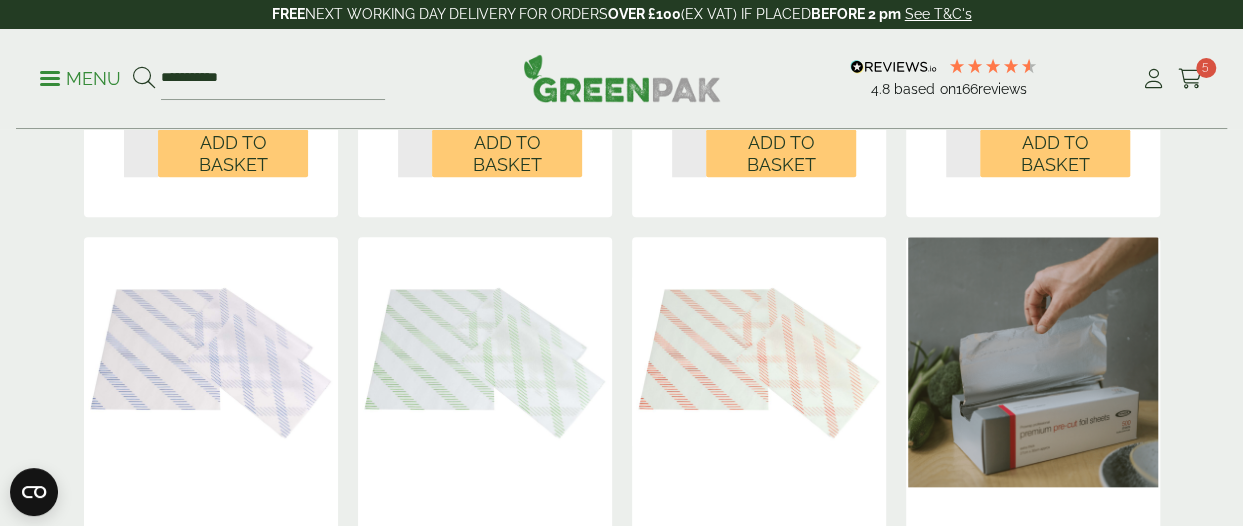 scroll, scrollTop: 766, scrollLeft: 0, axis: vertical 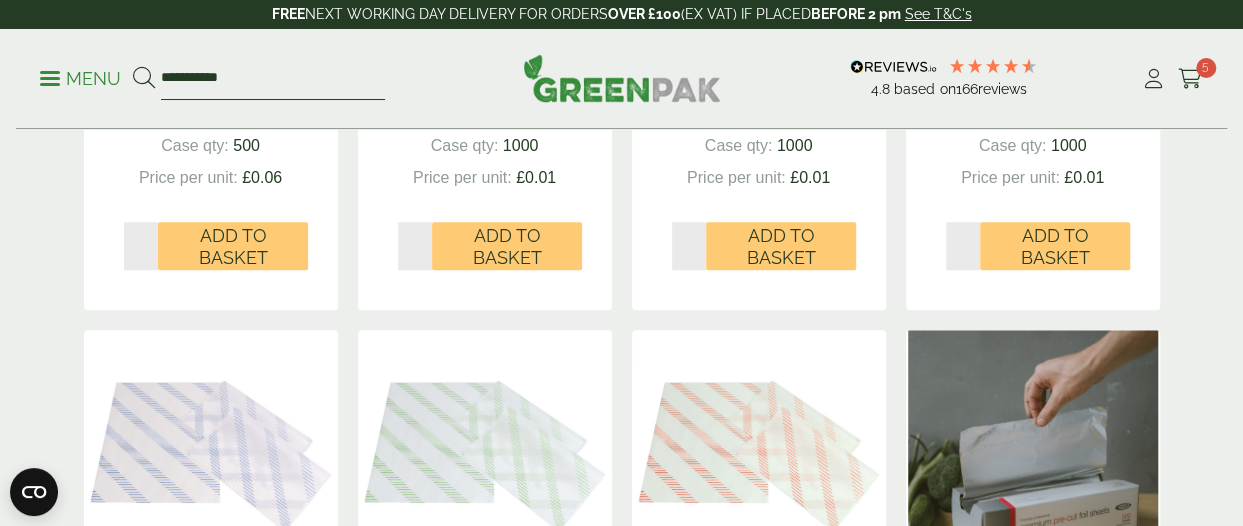 click on "**********" at bounding box center (273, 79) 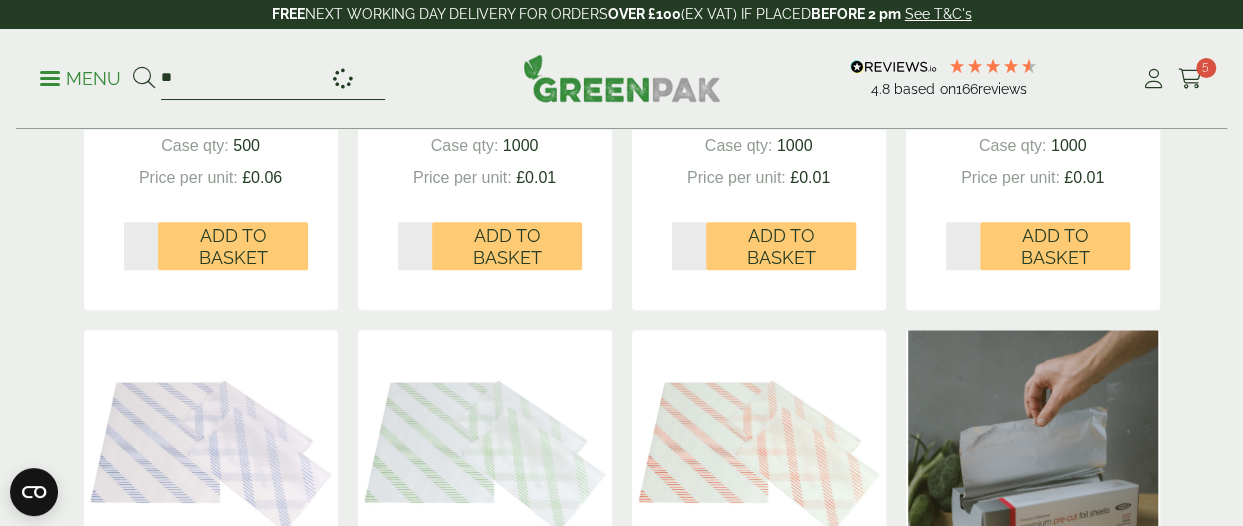 type on "*" 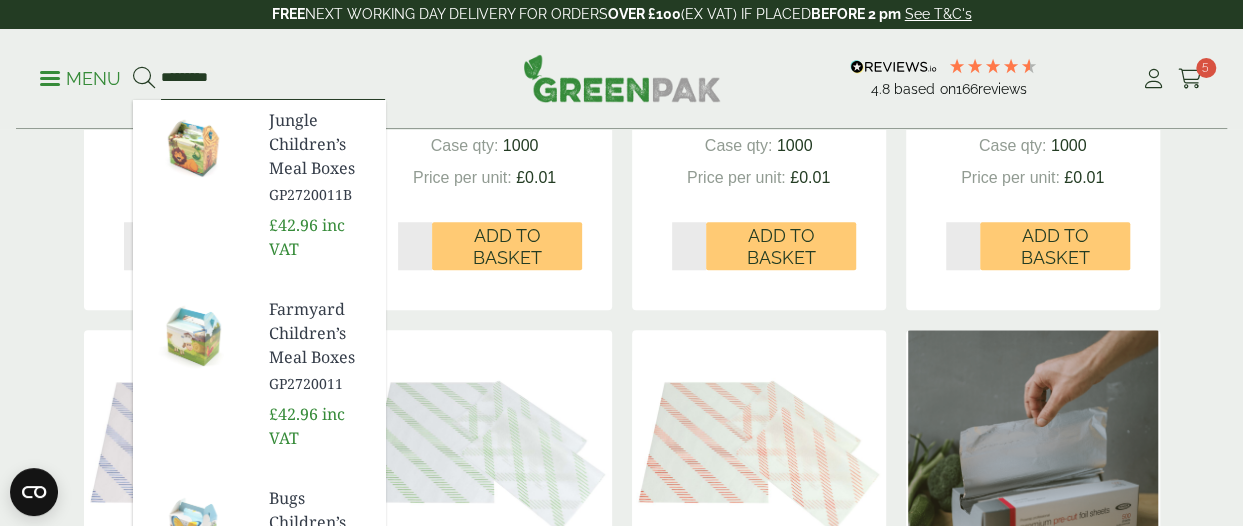 type on "*********" 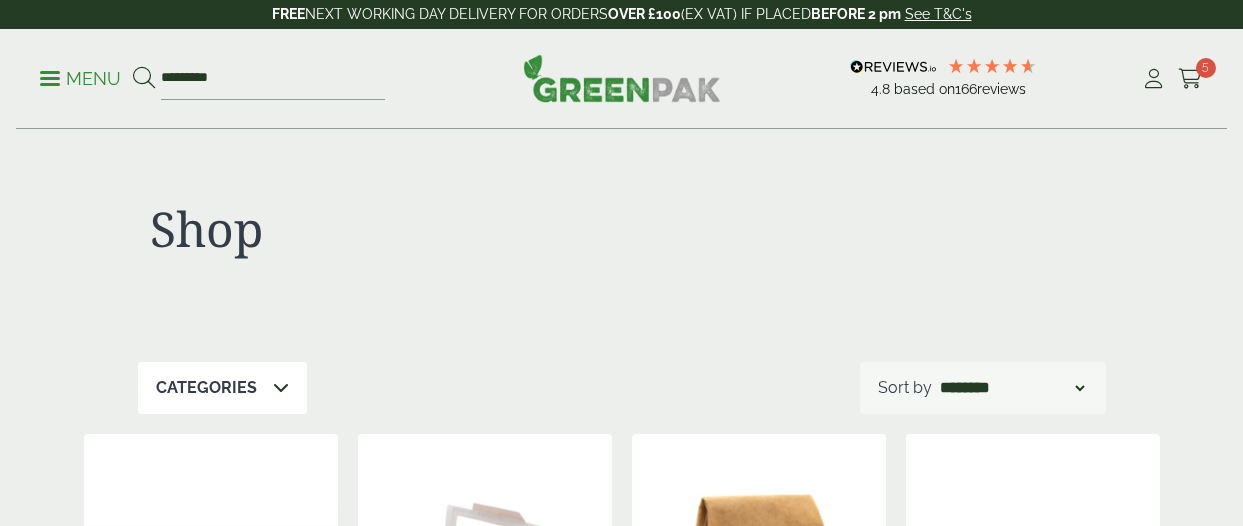 scroll, scrollTop: 300, scrollLeft: 0, axis: vertical 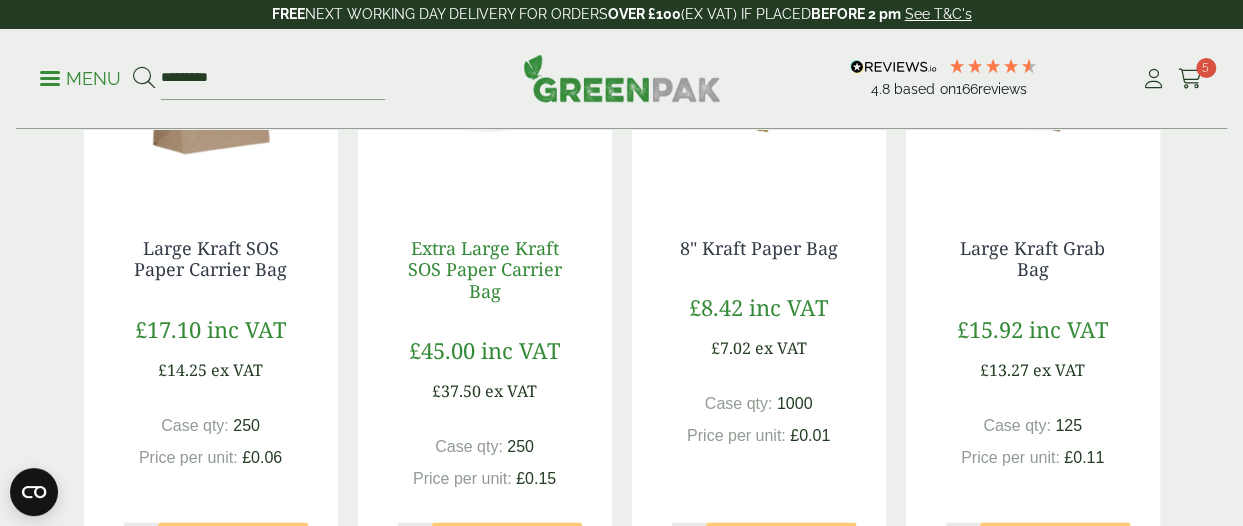 click on "Extra Large Kraft SOS Paper Carrier Bag" at bounding box center (485, 268) 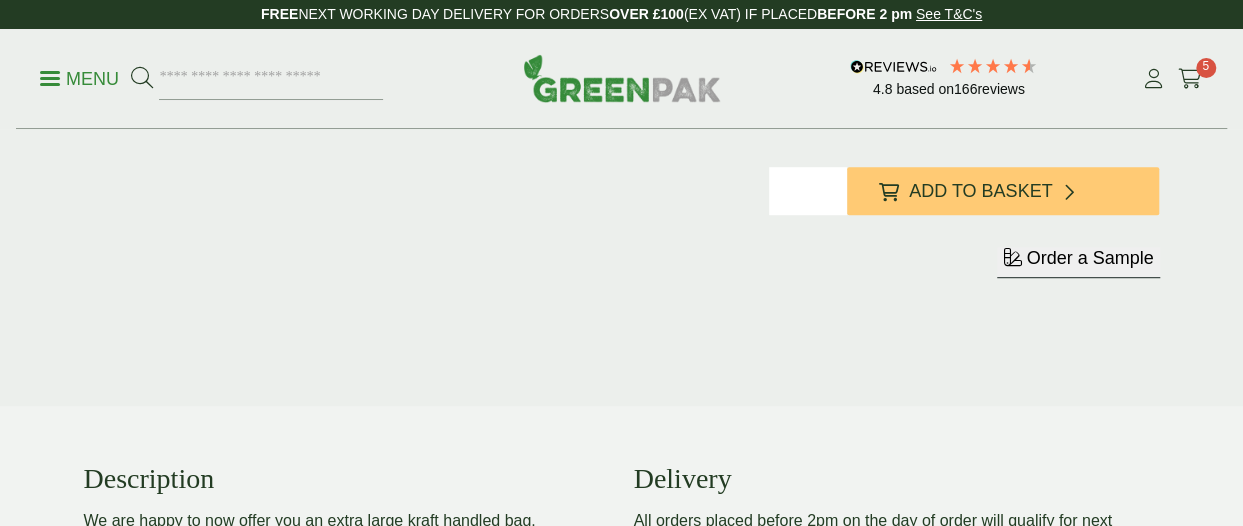 scroll, scrollTop: 804, scrollLeft: 0, axis: vertical 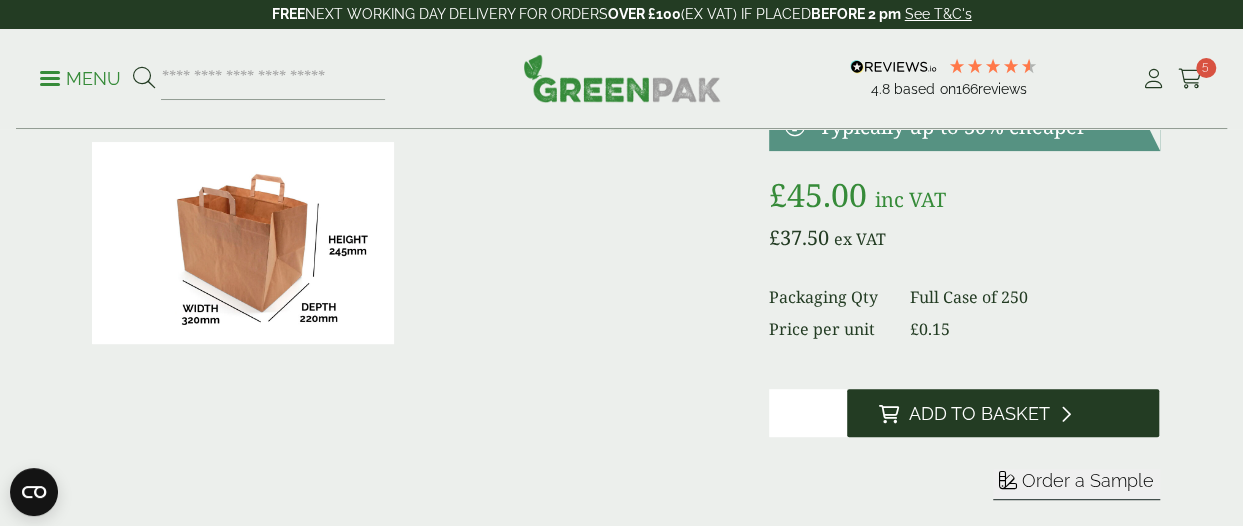 click on "Add to Basket" at bounding box center (979, 414) 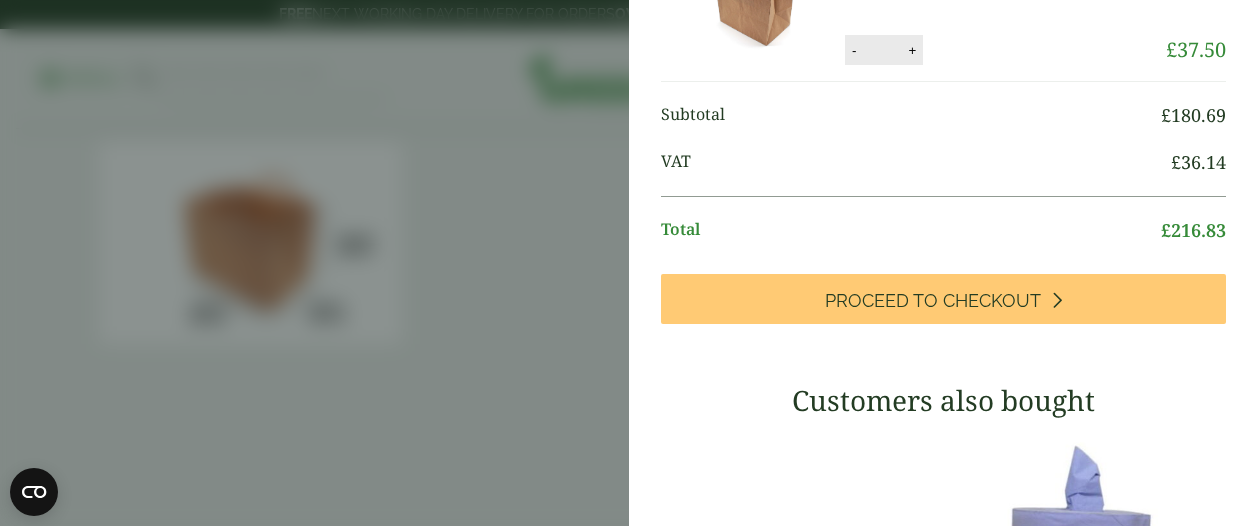 scroll, scrollTop: 760, scrollLeft: 0, axis: vertical 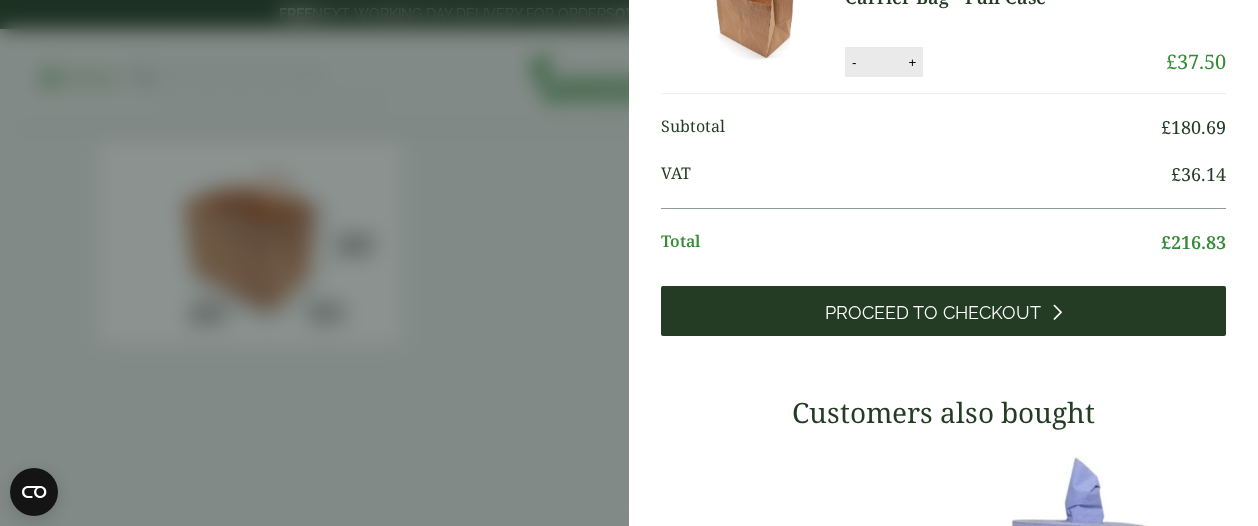 click on "Proceed to Checkout" at bounding box center [933, 313] 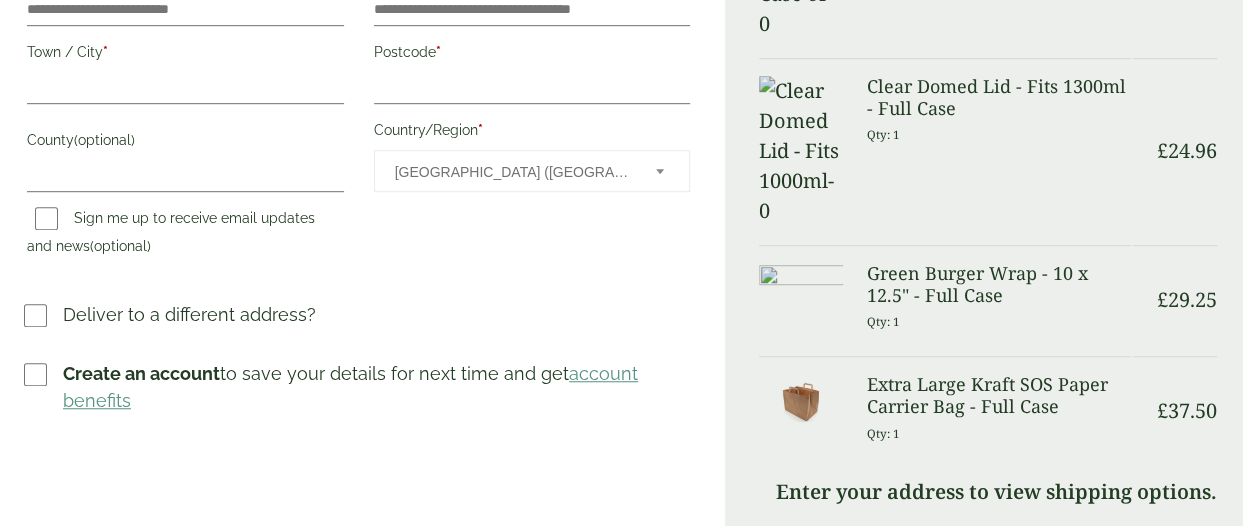 scroll, scrollTop: 0, scrollLeft: 0, axis: both 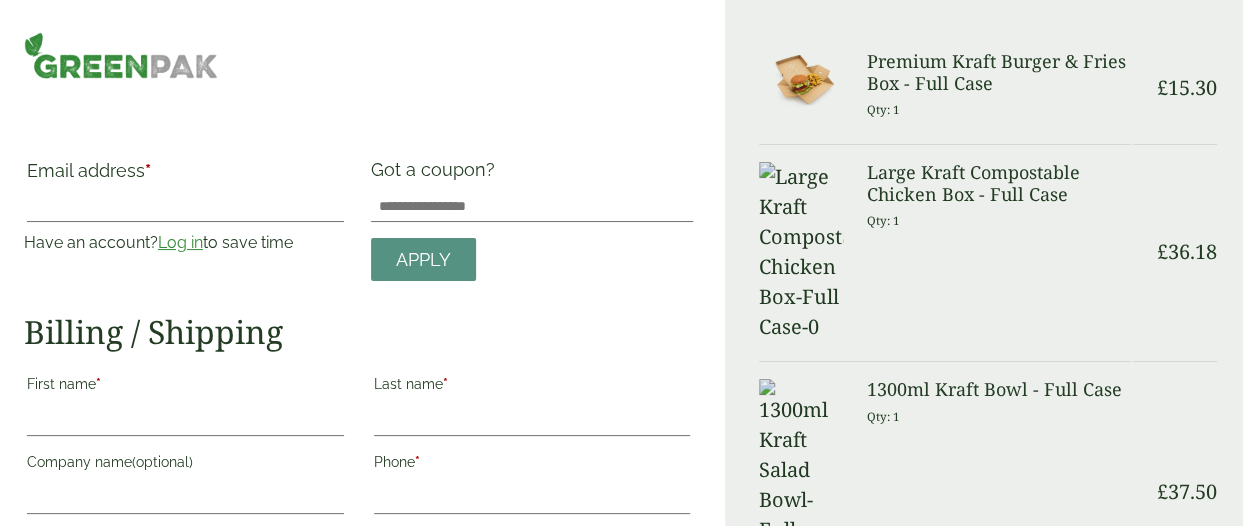 click at bounding box center [621, 2350] 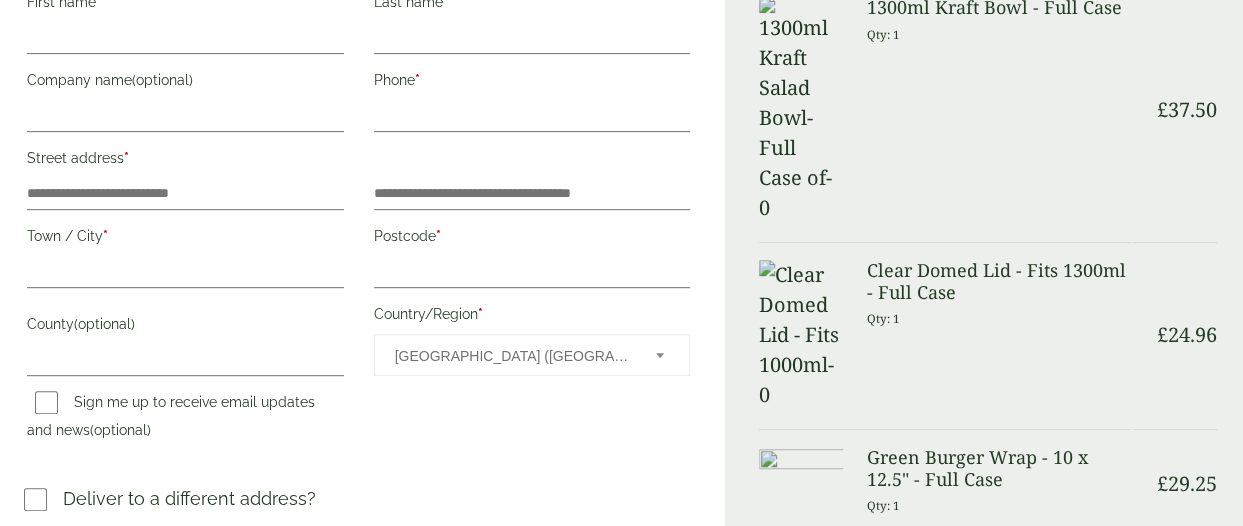 scroll, scrollTop: 466, scrollLeft: 0, axis: vertical 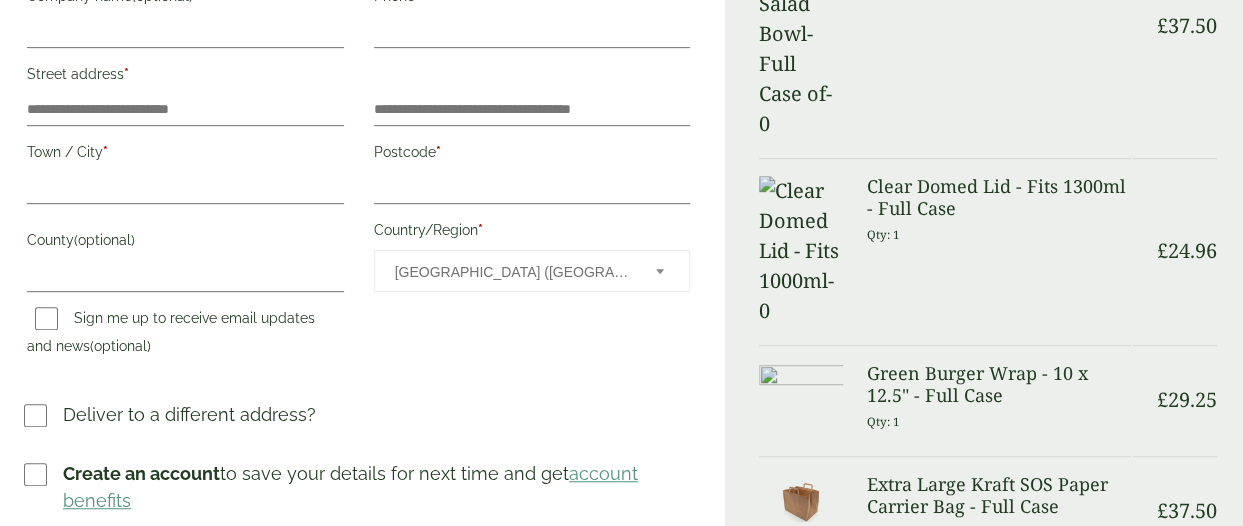 click at bounding box center [621, 1884] 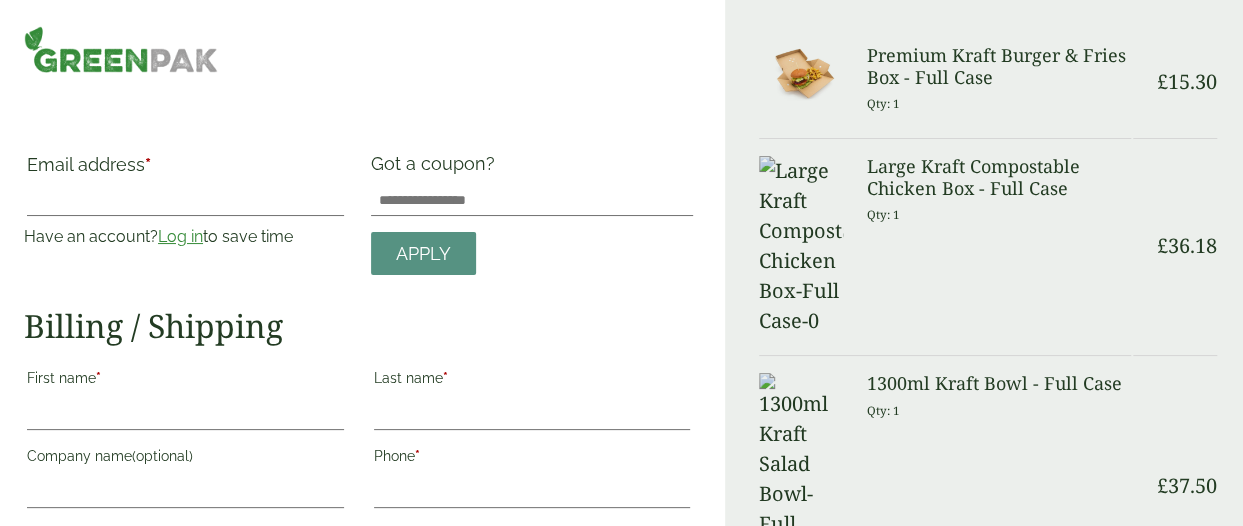 scroll, scrollTop: 0, scrollLeft: 0, axis: both 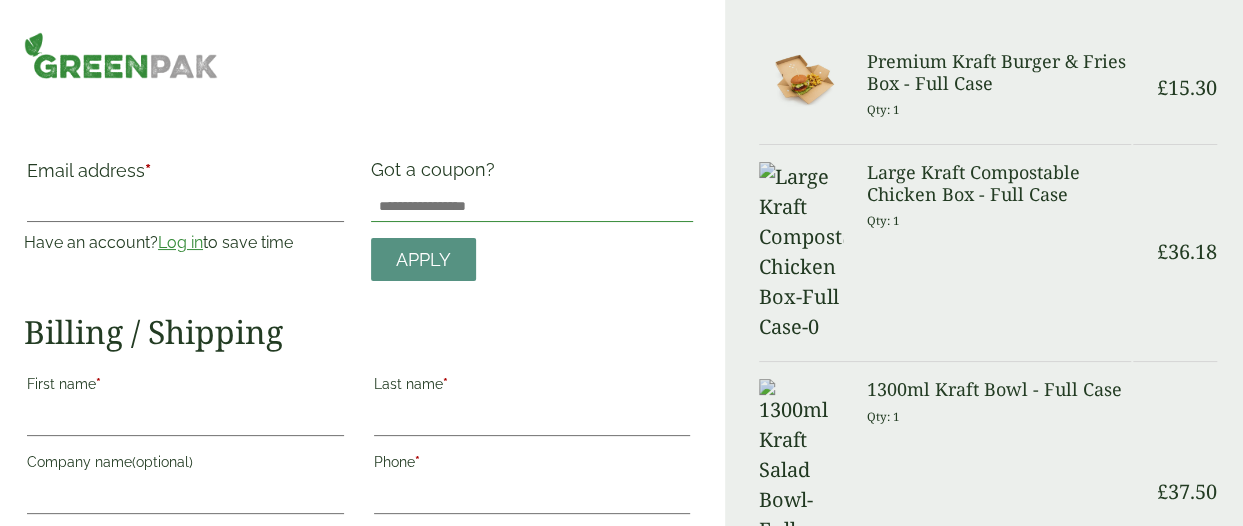 click on "Got a coupon?" at bounding box center [532, 206] 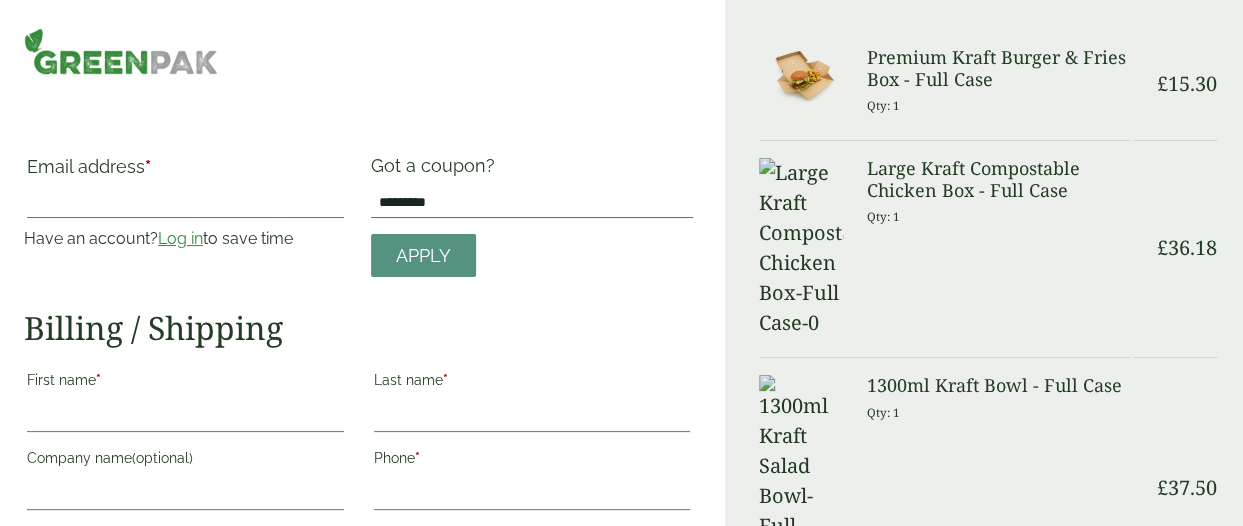 scroll, scrollTop: 0, scrollLeft: 0, axis: both 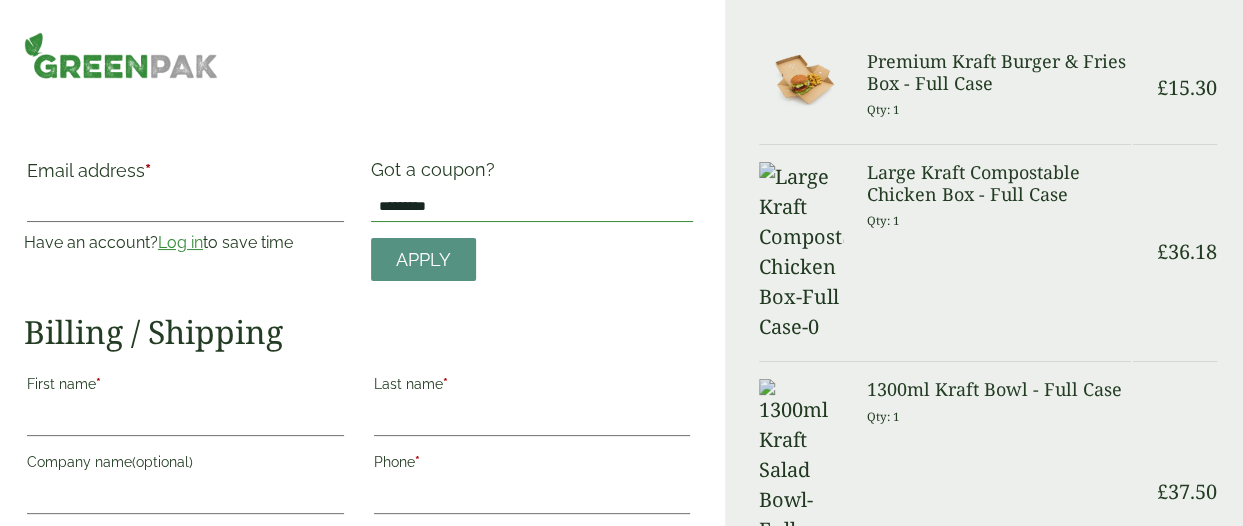 type on "*********" 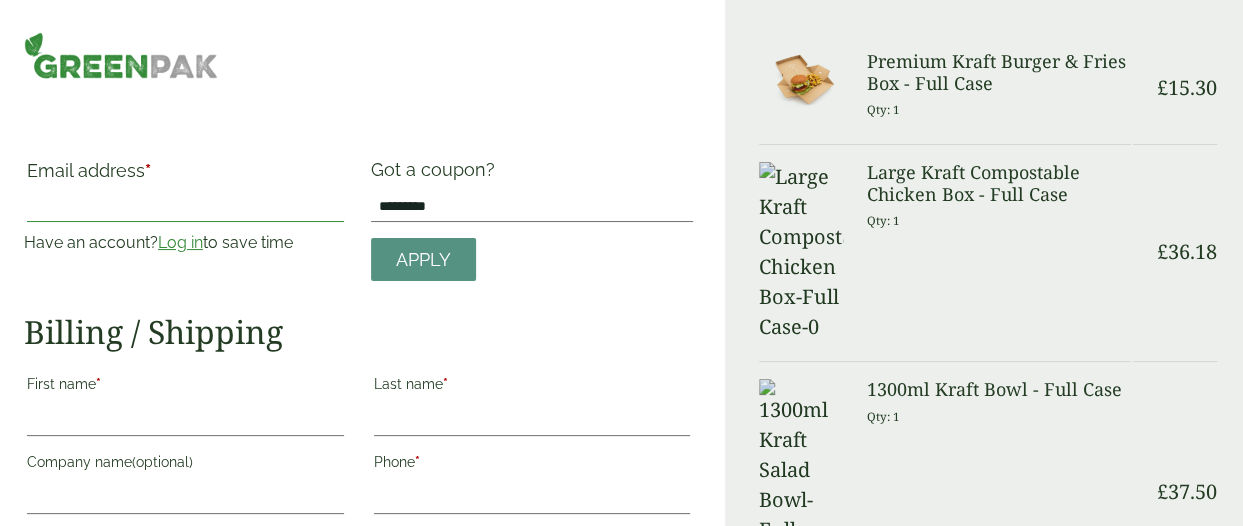click on "Email address  *" at bounding box center (185, 206) 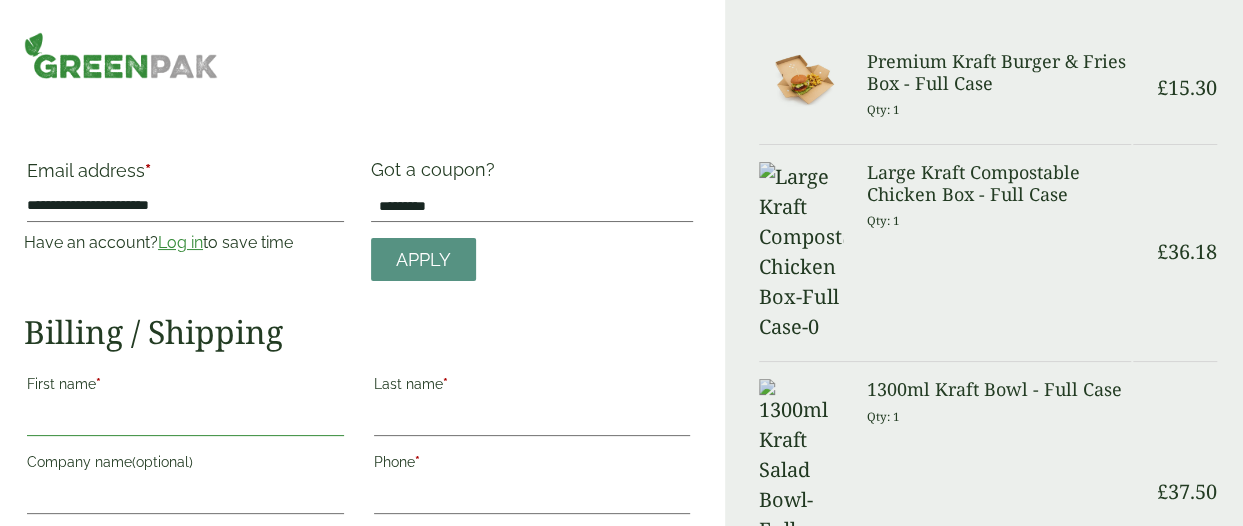 type on "**********" 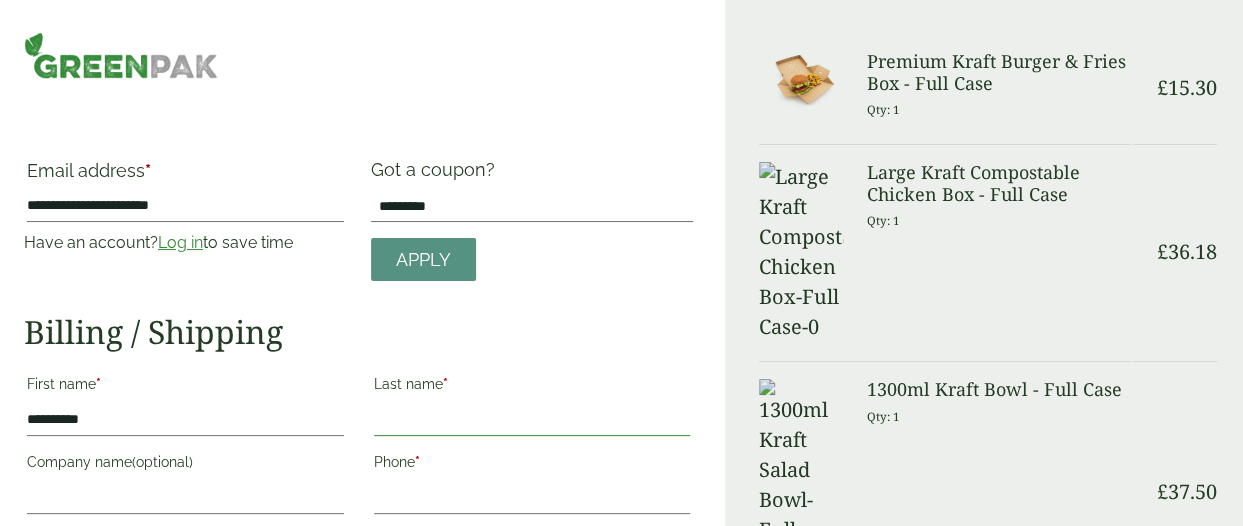 type on "*********" 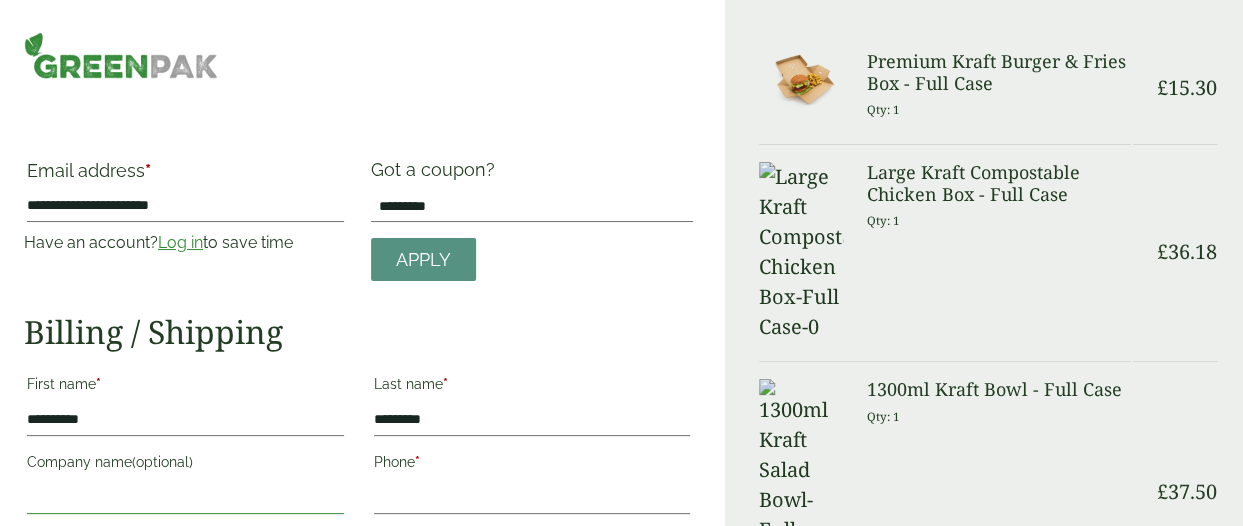 type on "***" 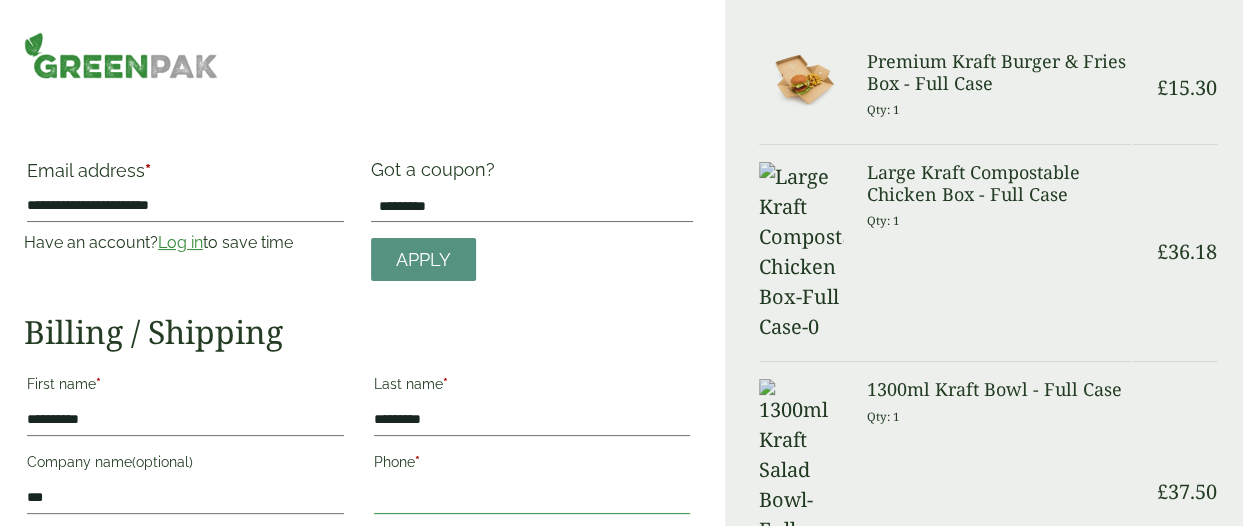 type on "**********" 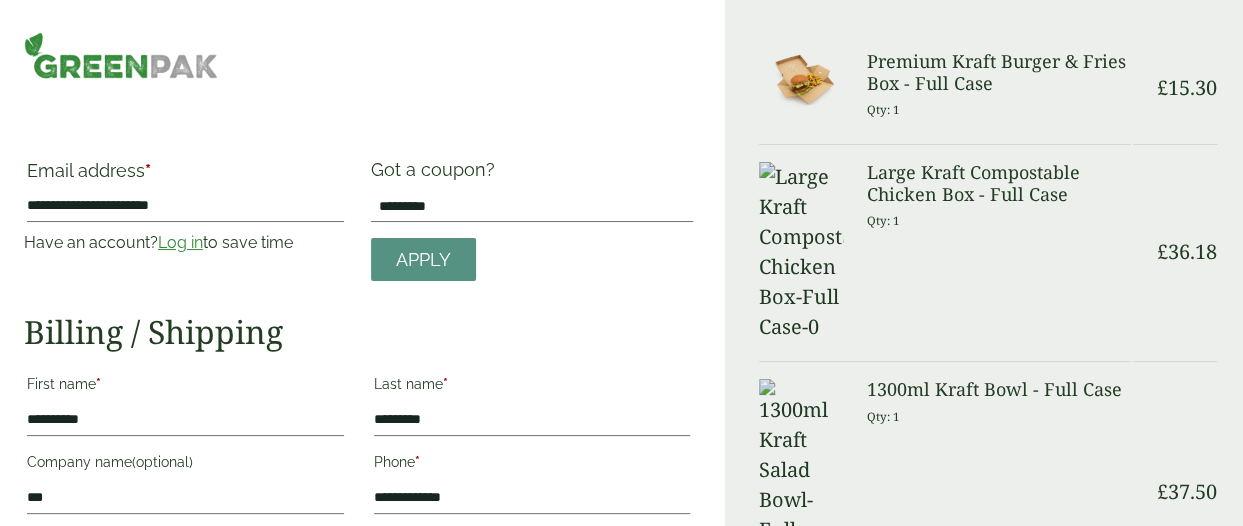 type on "******" 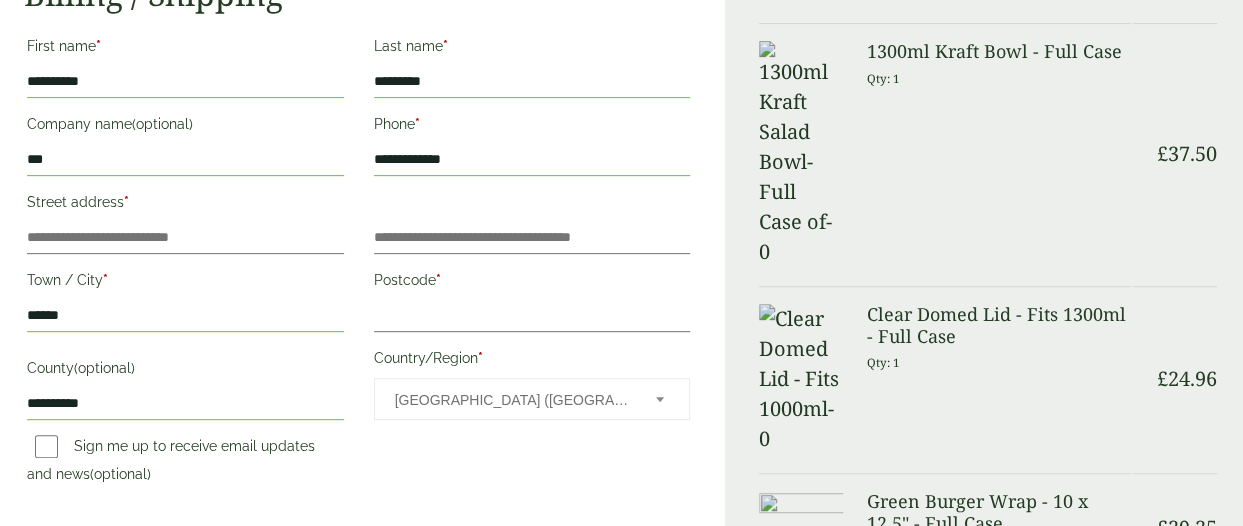 scroll, scrollTop: 340, scrollLeft: 0, axis: vertical 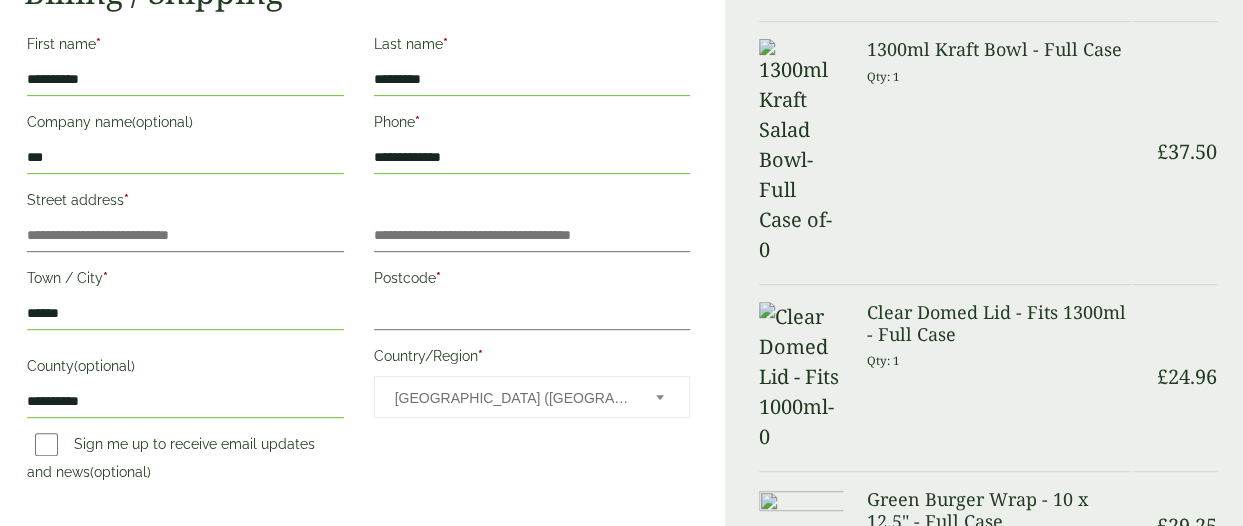 click on "***" at bounding box center (185, 158) 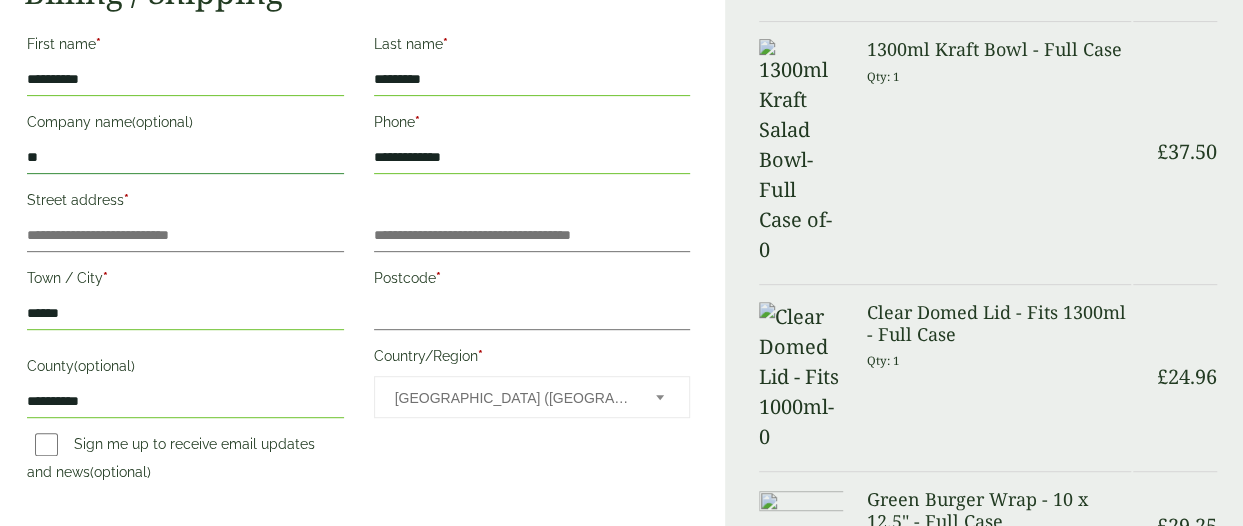 type on "*" 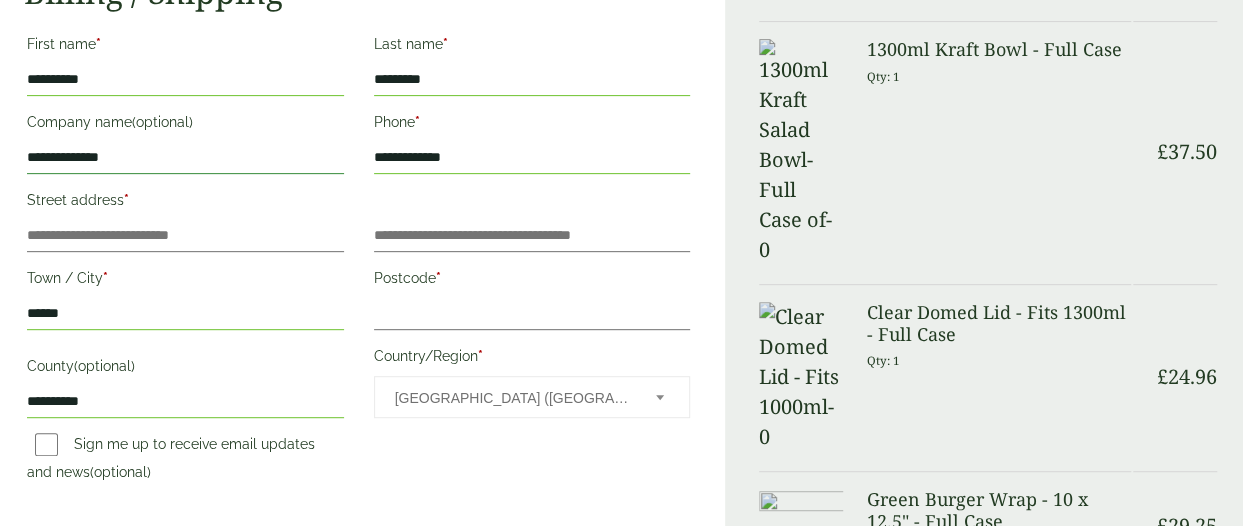 type on "**********" 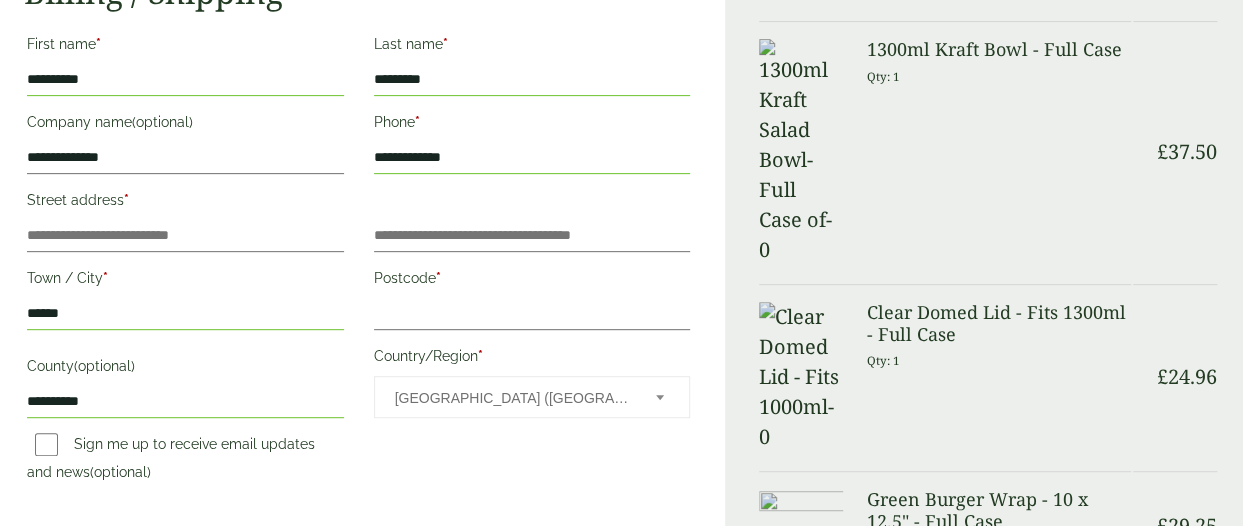 click on "**********" at bounding box center (185, 80) 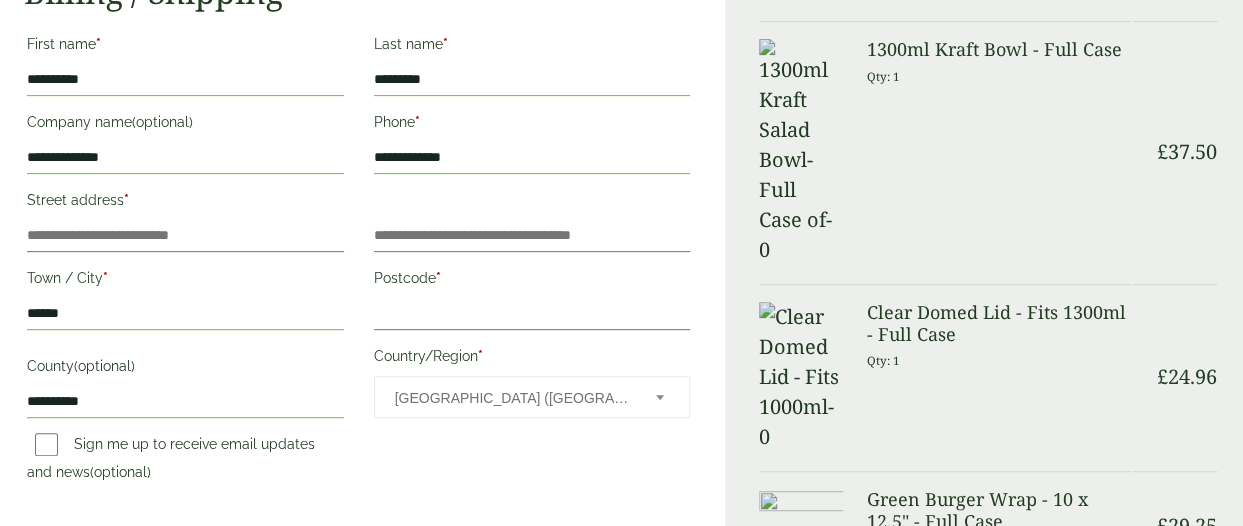 click on "*********" at bounding box center (532, 80) 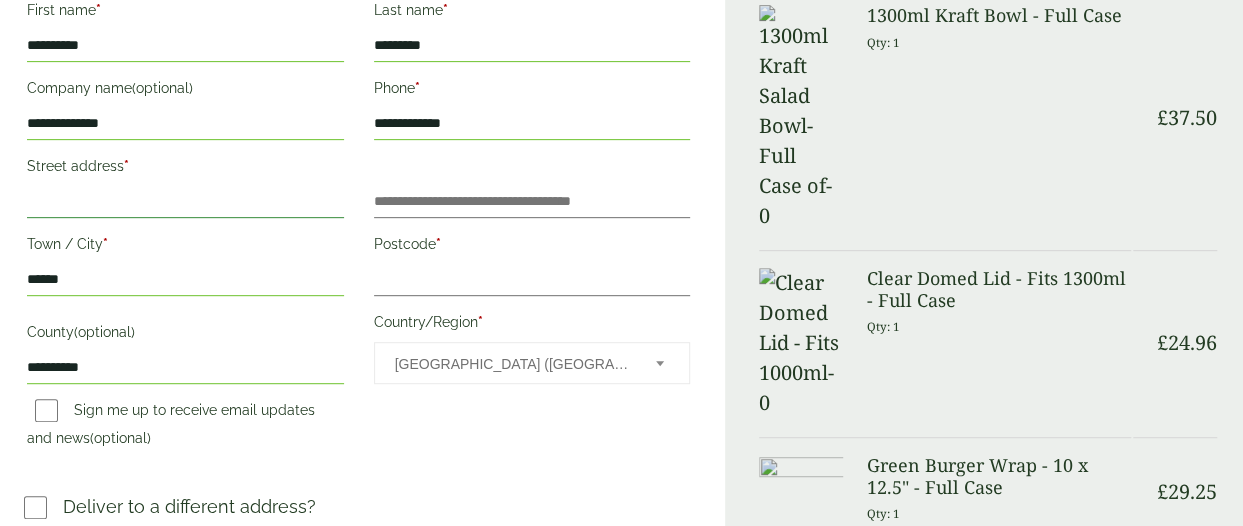 click on "Street address  *" at bounding box center (185, 202) 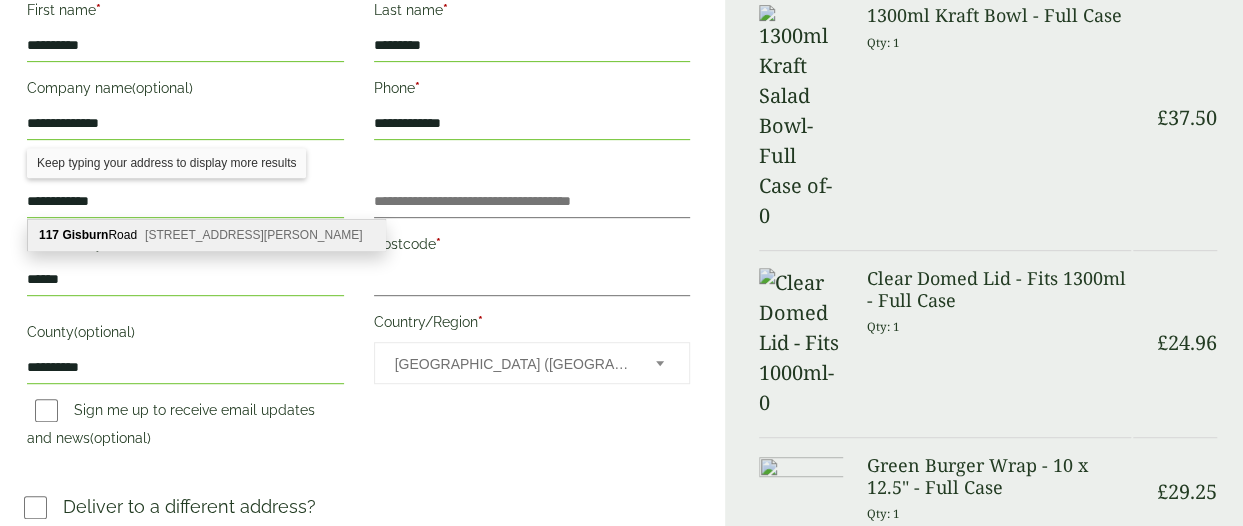 click on "117   Gisburn  Road Barrowford, Nelson, BB9 6EW" at bounding box center (206, 235) 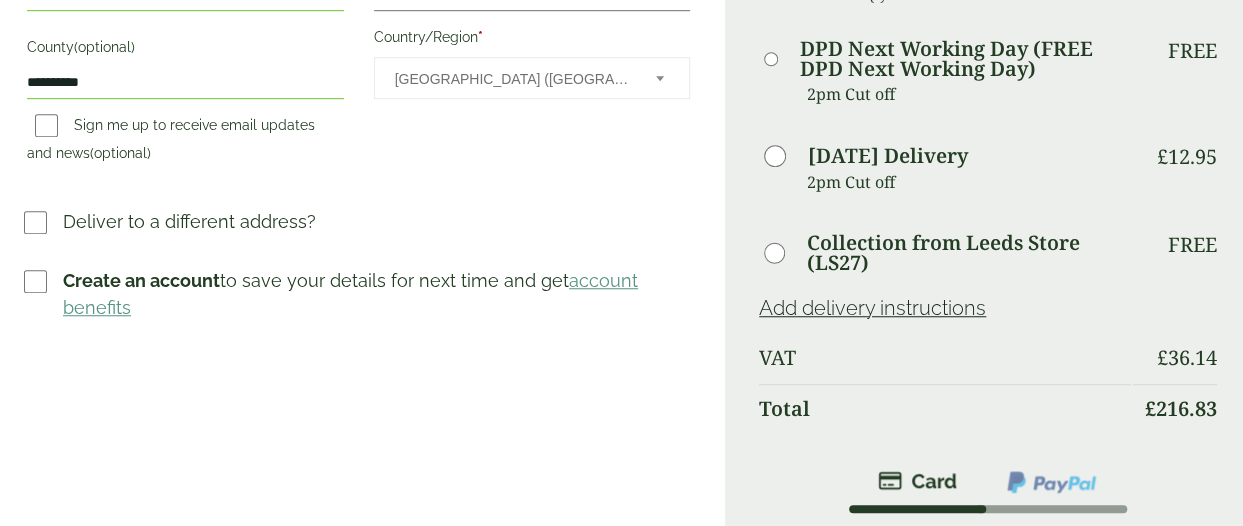 scroll, scrollTop: 574, scrollLeft: 0, axis: vertical 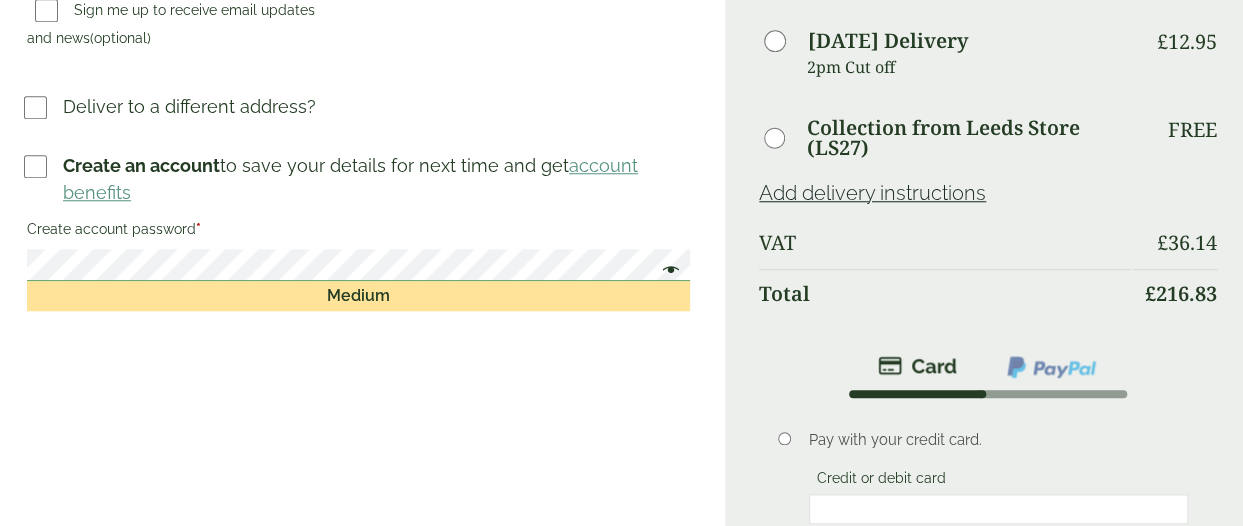 click on "Place order" at bounding box center (988, 738) 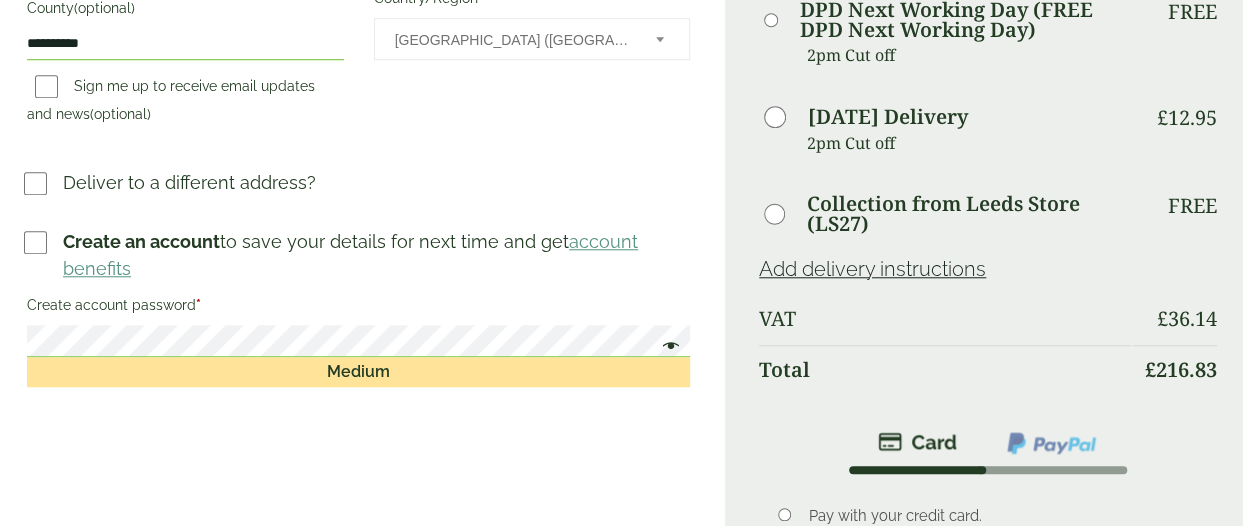 scroll, scrollTop: 766, scrollLeft: 0, axis: vertical 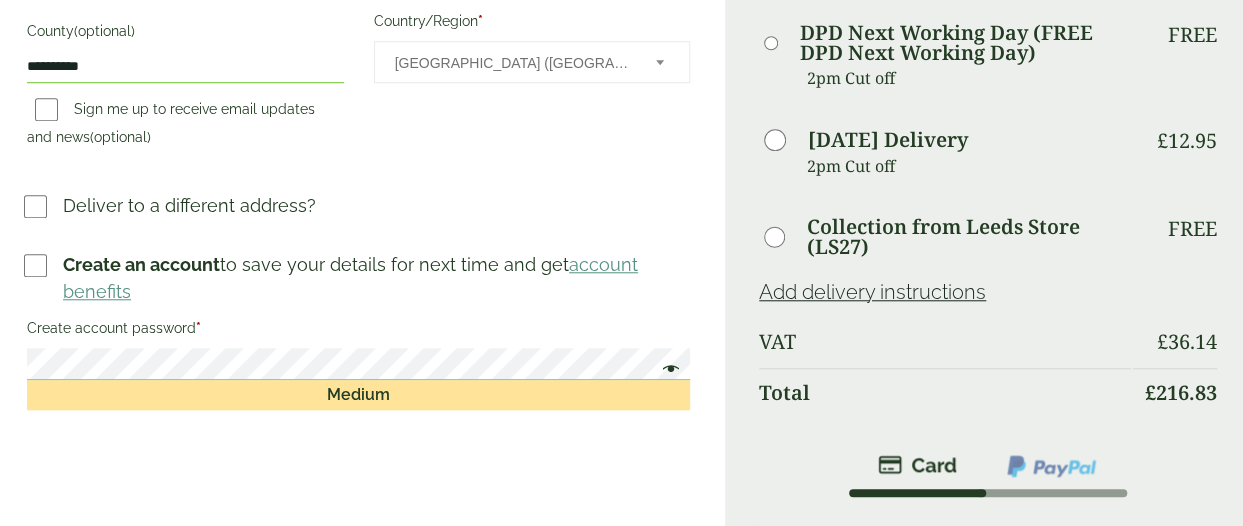 click on "account benefits" at bounding box center (350, 278) 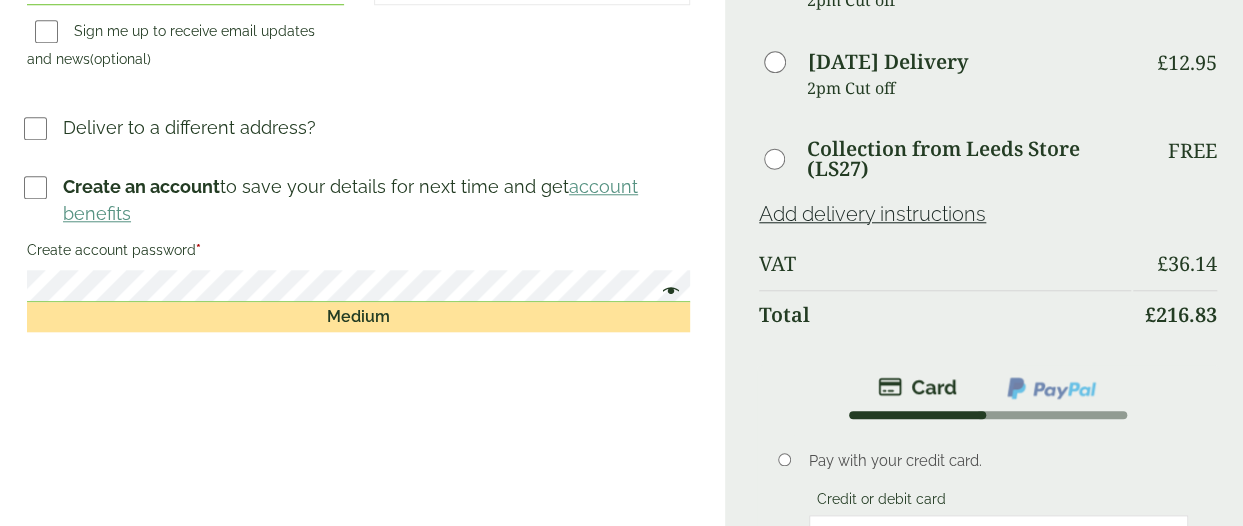 scroll, scrollTop: 833, scrollLeft: 0, axis: vertical 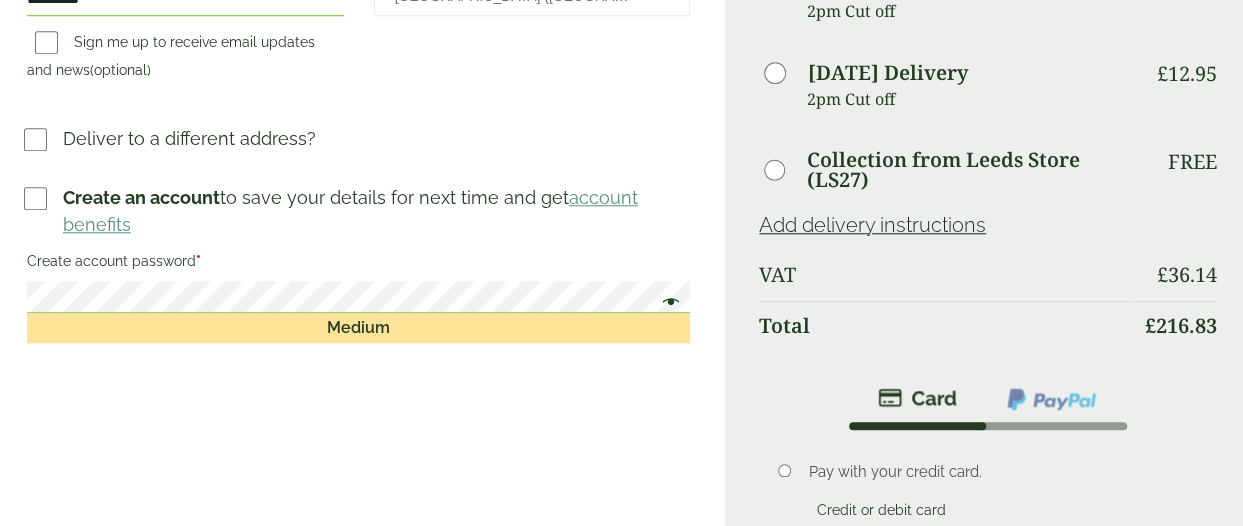 click at bounding box center [666, 304] 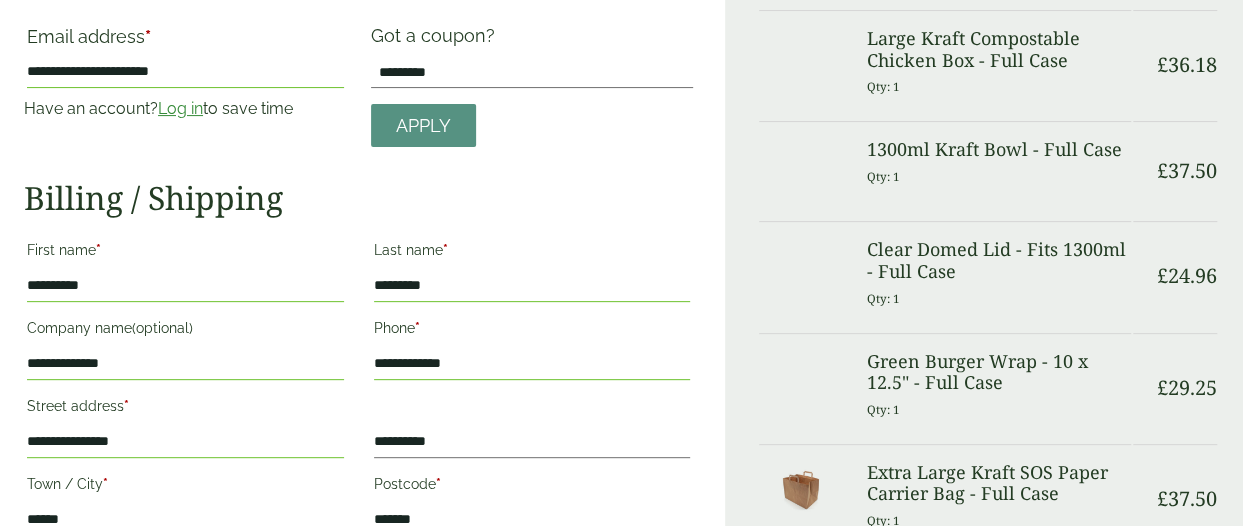 scroll, scrollTop: 33, scrollLeft: 0, axis: vertical 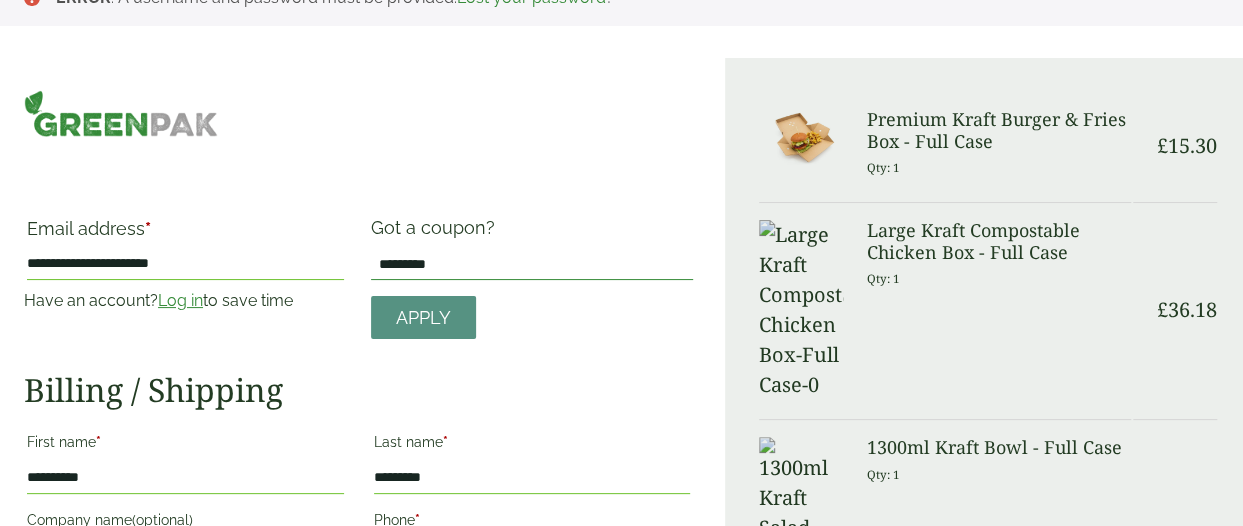 click on "*********" at bounding box center [532, 264] 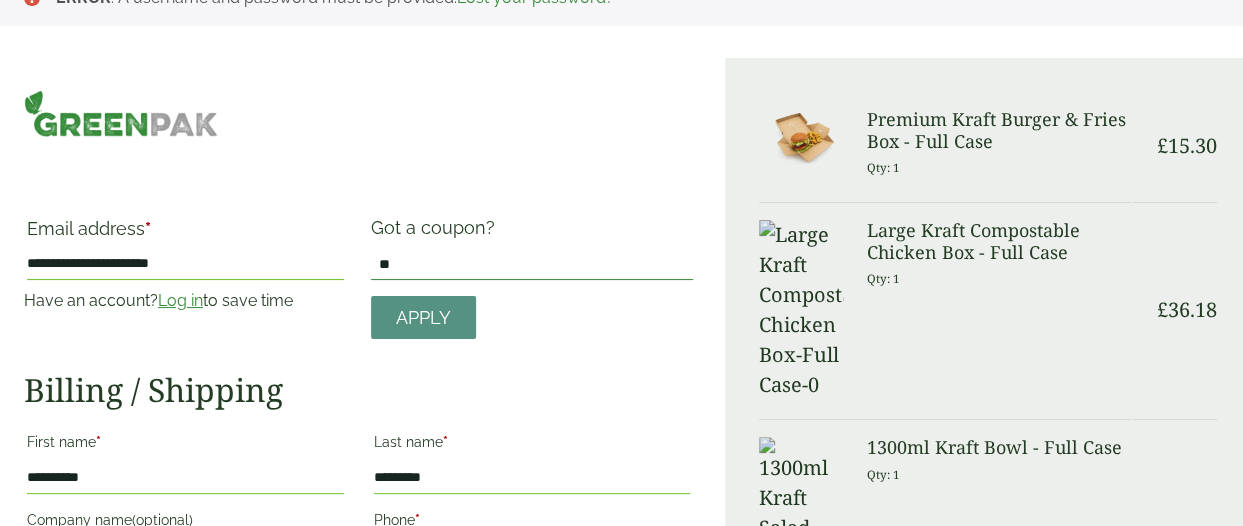 type on "*" 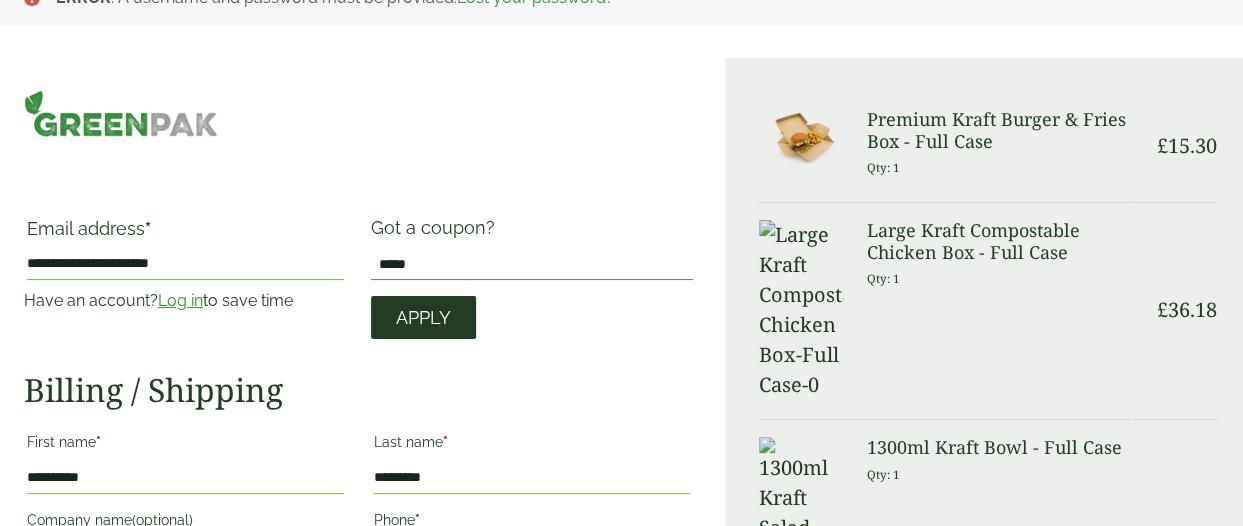 click on "Apply" at bounding box center [423, 318] 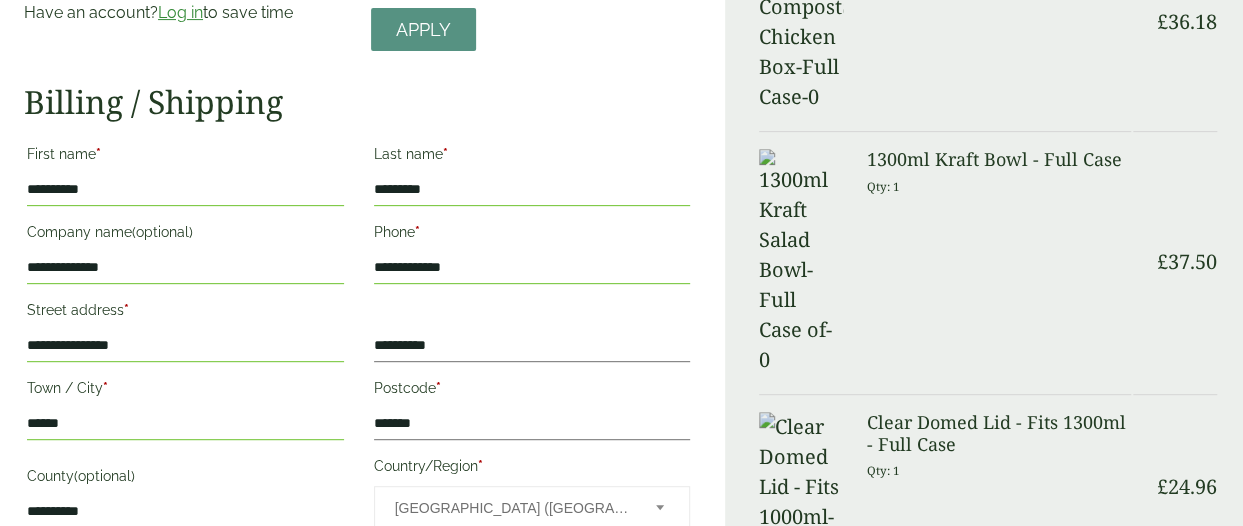 scroll, scrollTop: 166, scrollLeft: 0, axis: vertical 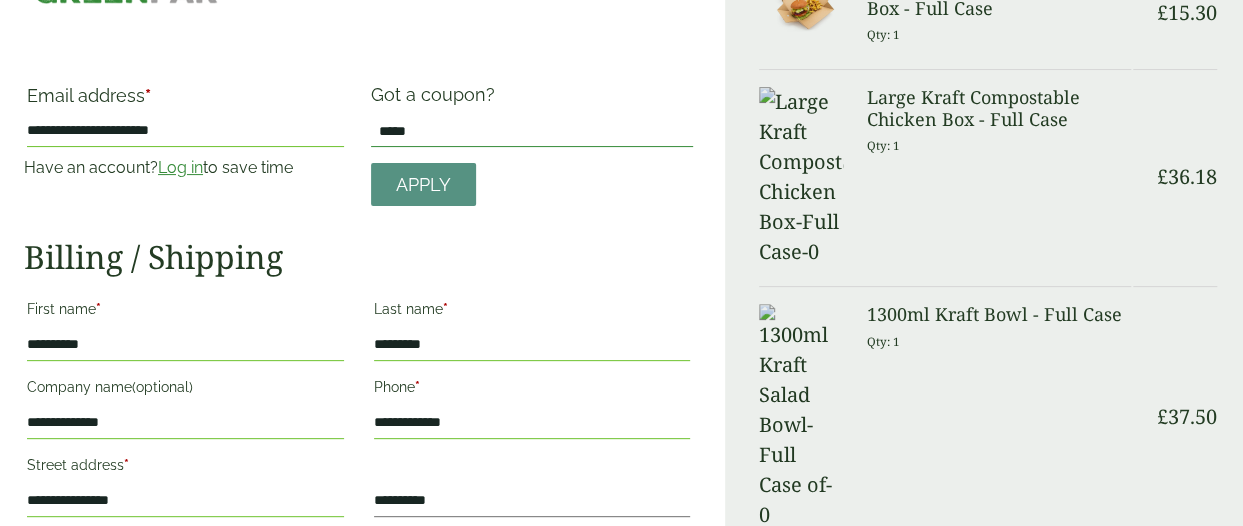 click on "*****" at bounding box center [532, 131] 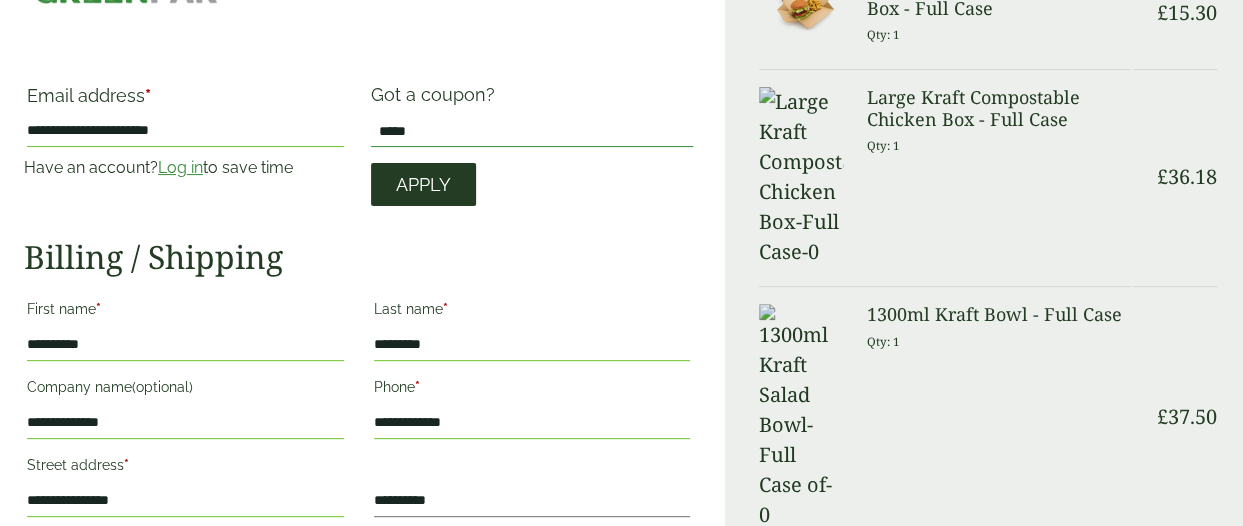 type on "*****" 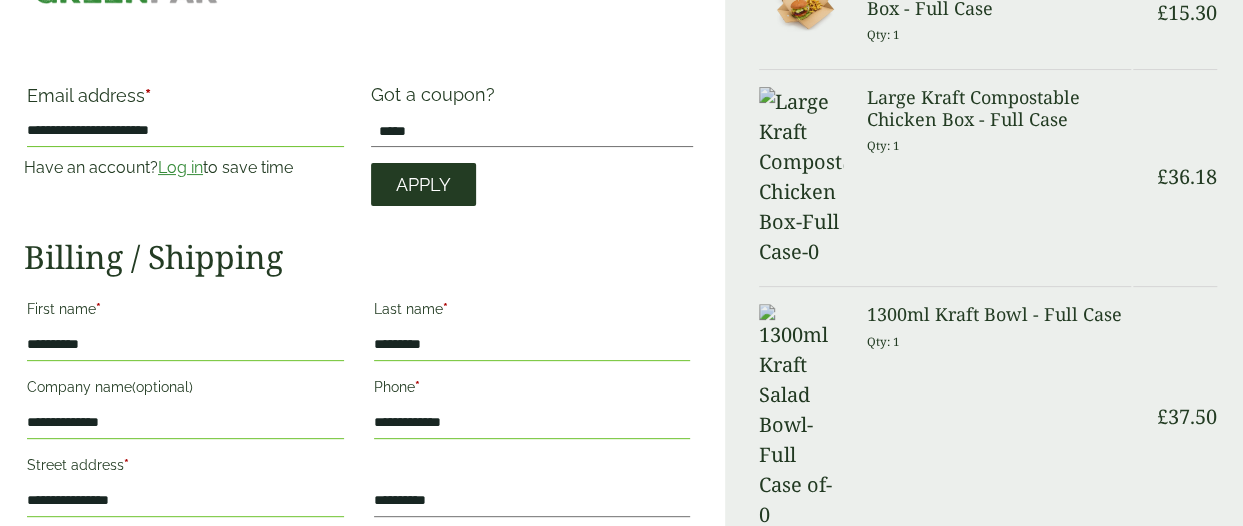 click on "Apply" at bounding box center [423, 184] 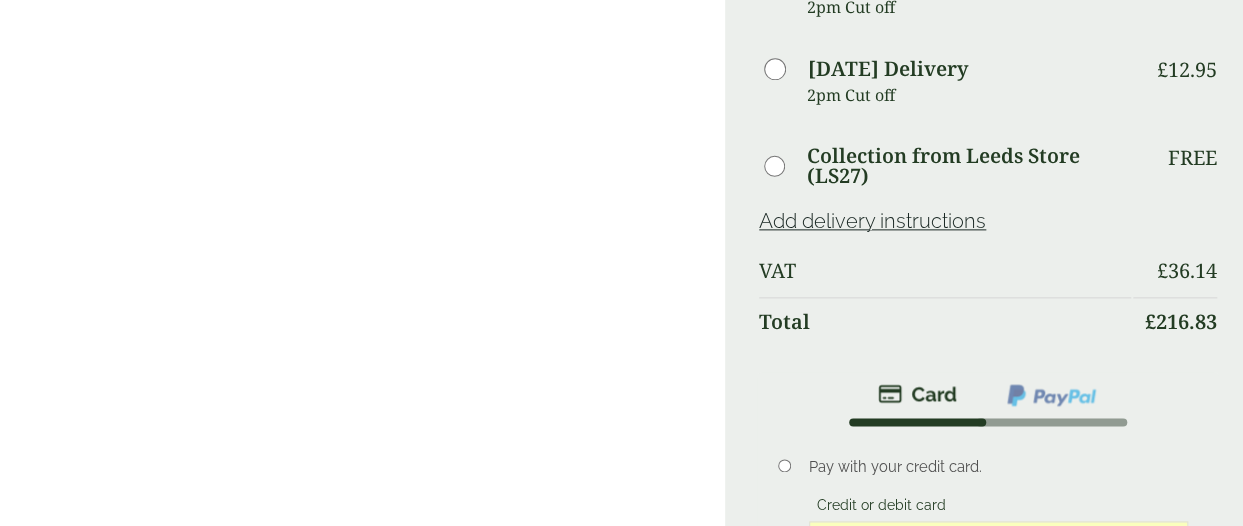 scroll, scrollTop: 1266, scrollLeft: 0, axis: vertical 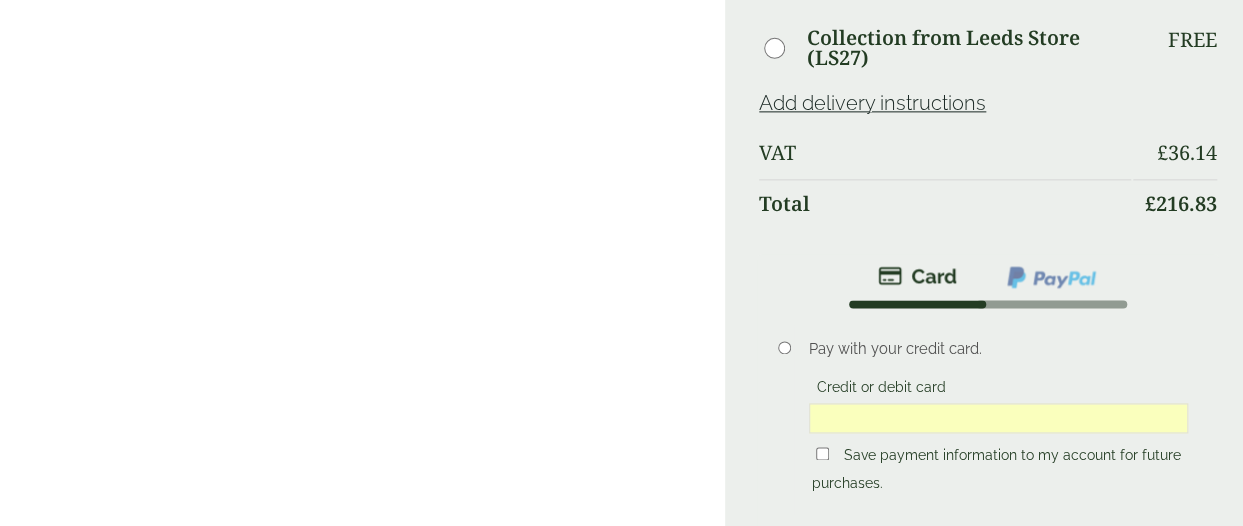 click on "Place order" at bounding box center [988, 648] 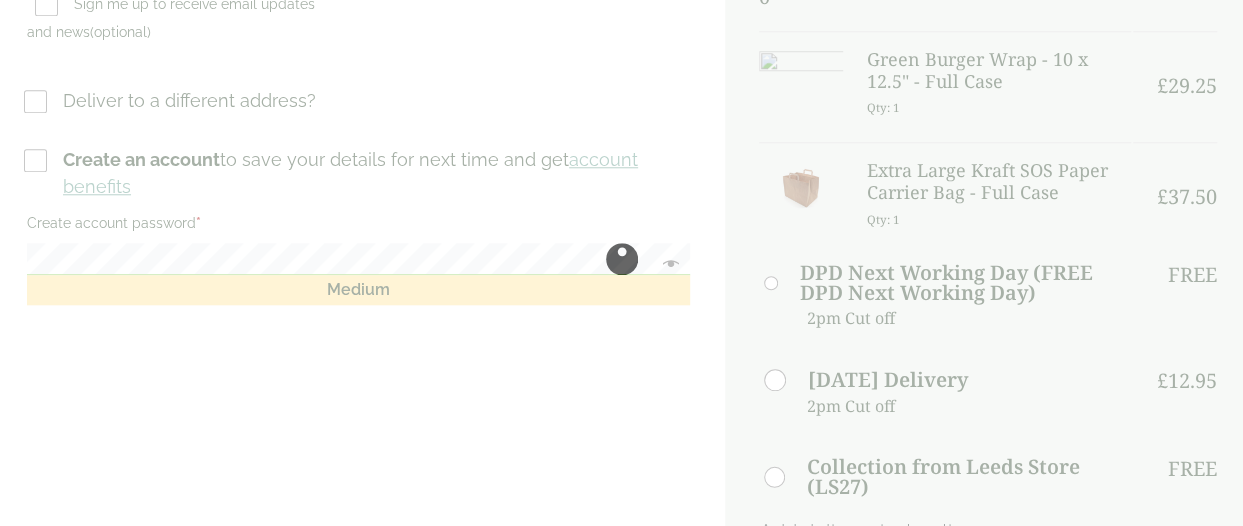 scroll, scrollTop: 933, scrollLeft: 0, axis: vertical 